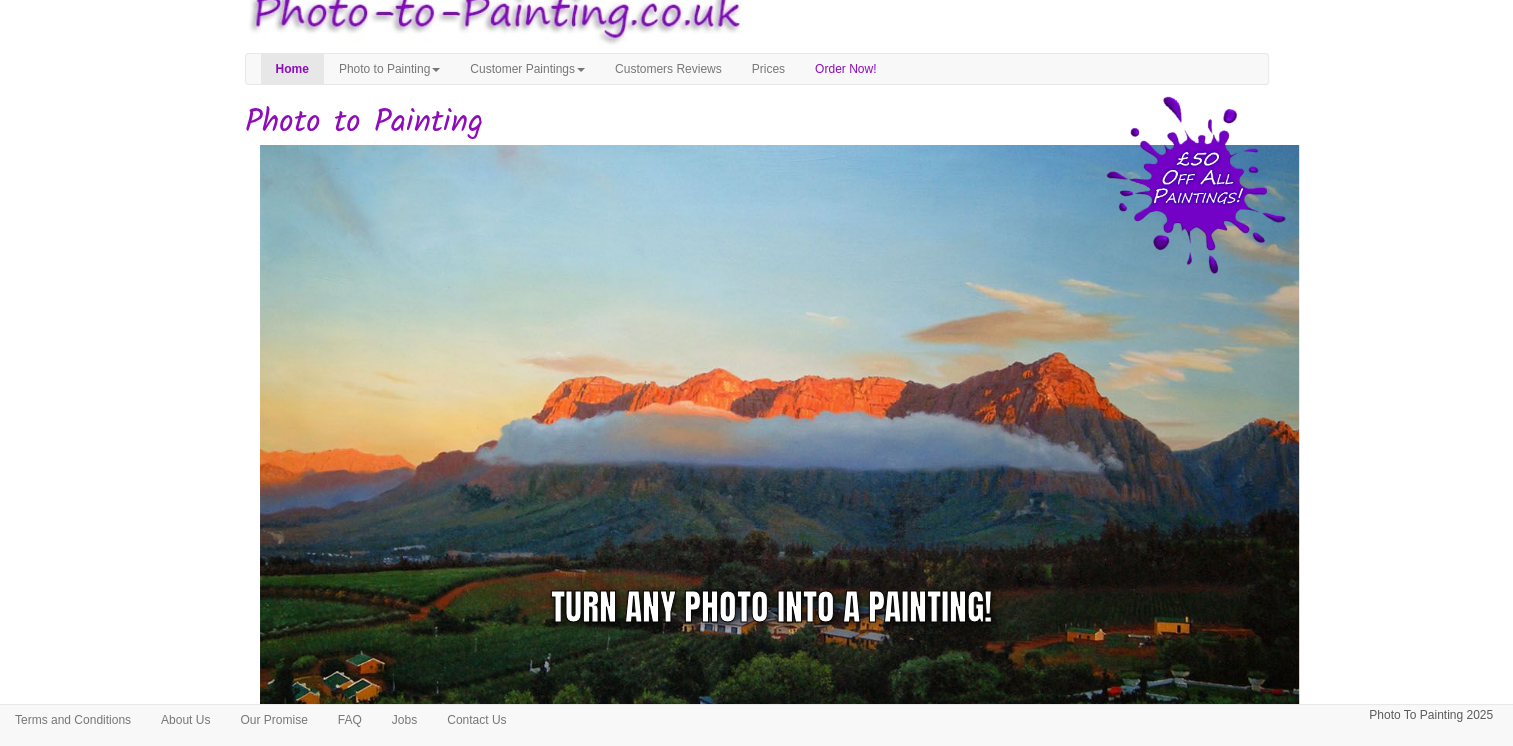 scroll, scrollTop: 0, scrollLeft: 0, axis: both 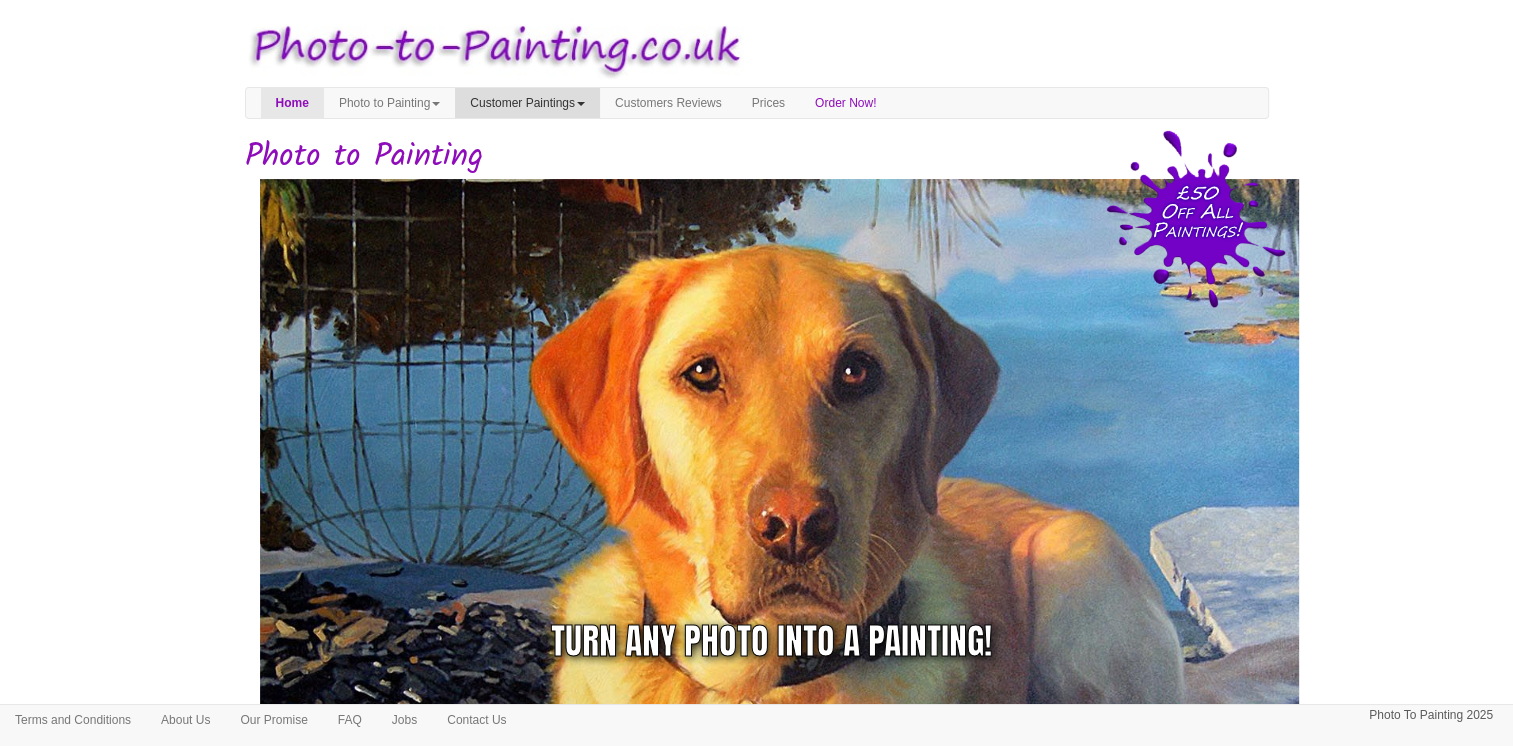 click on "Customer Paintings" at bounding box center (527, 103) 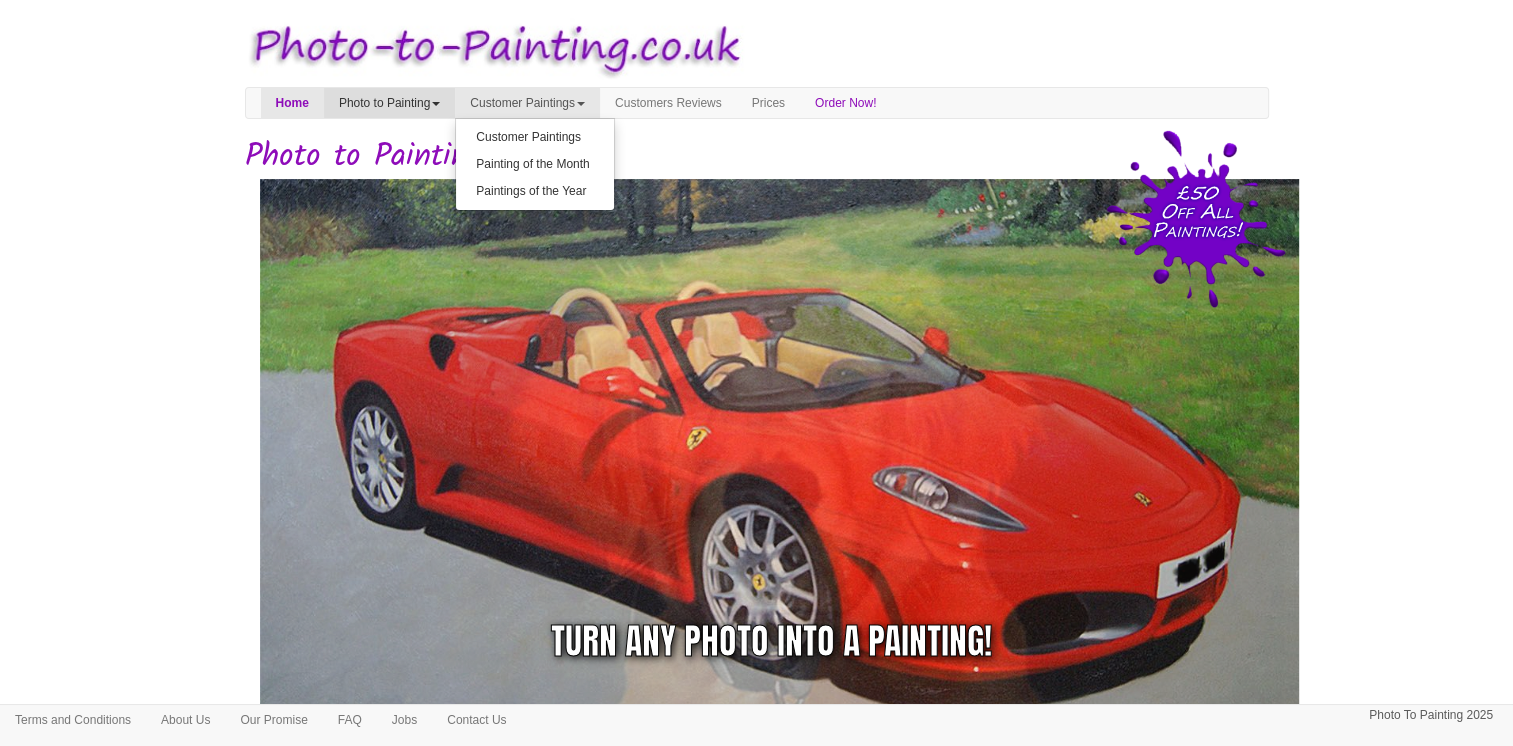 click on "Photo to Painting" at bounding box center (389, 103) 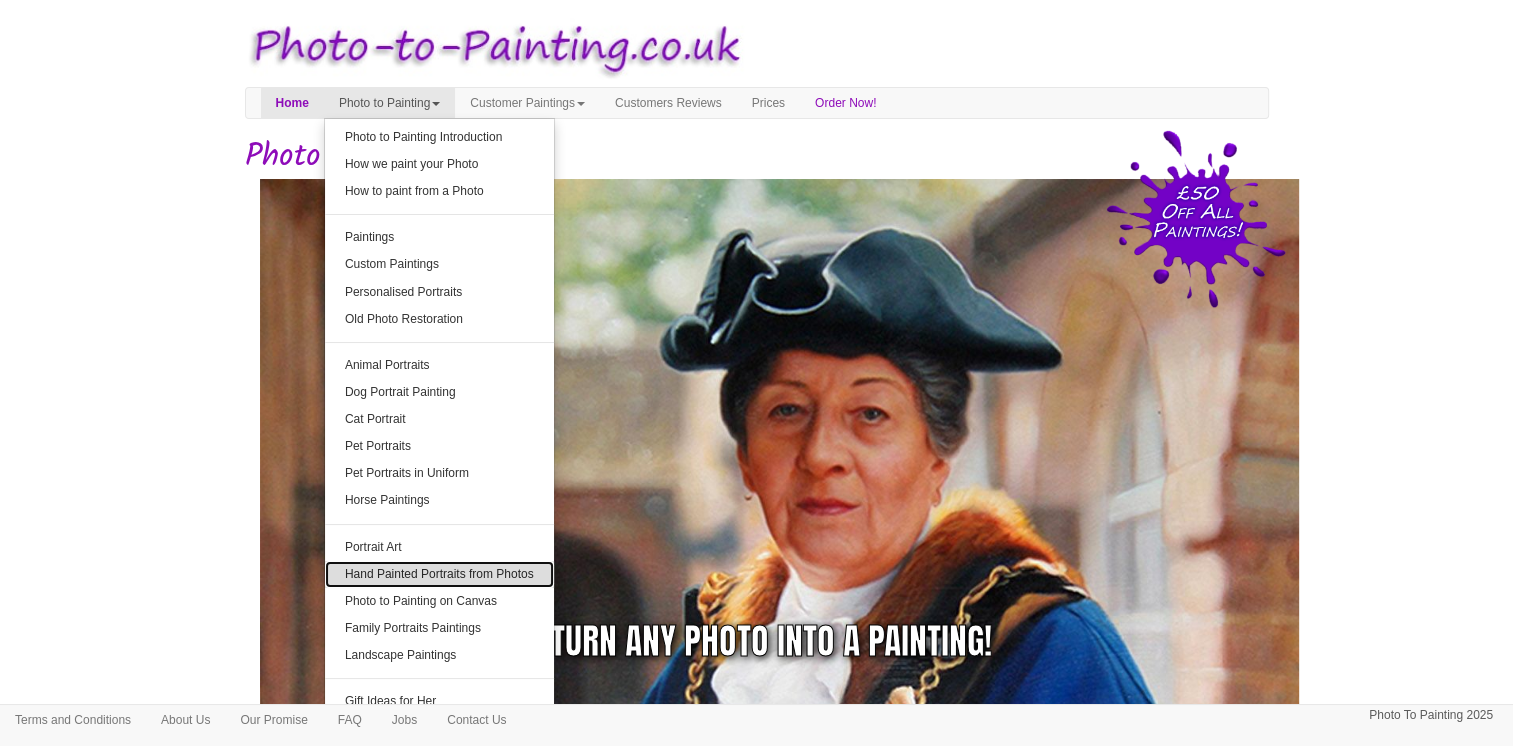 click on "Hand Painted Portraits from Photos" at bounding box center [439, 574] 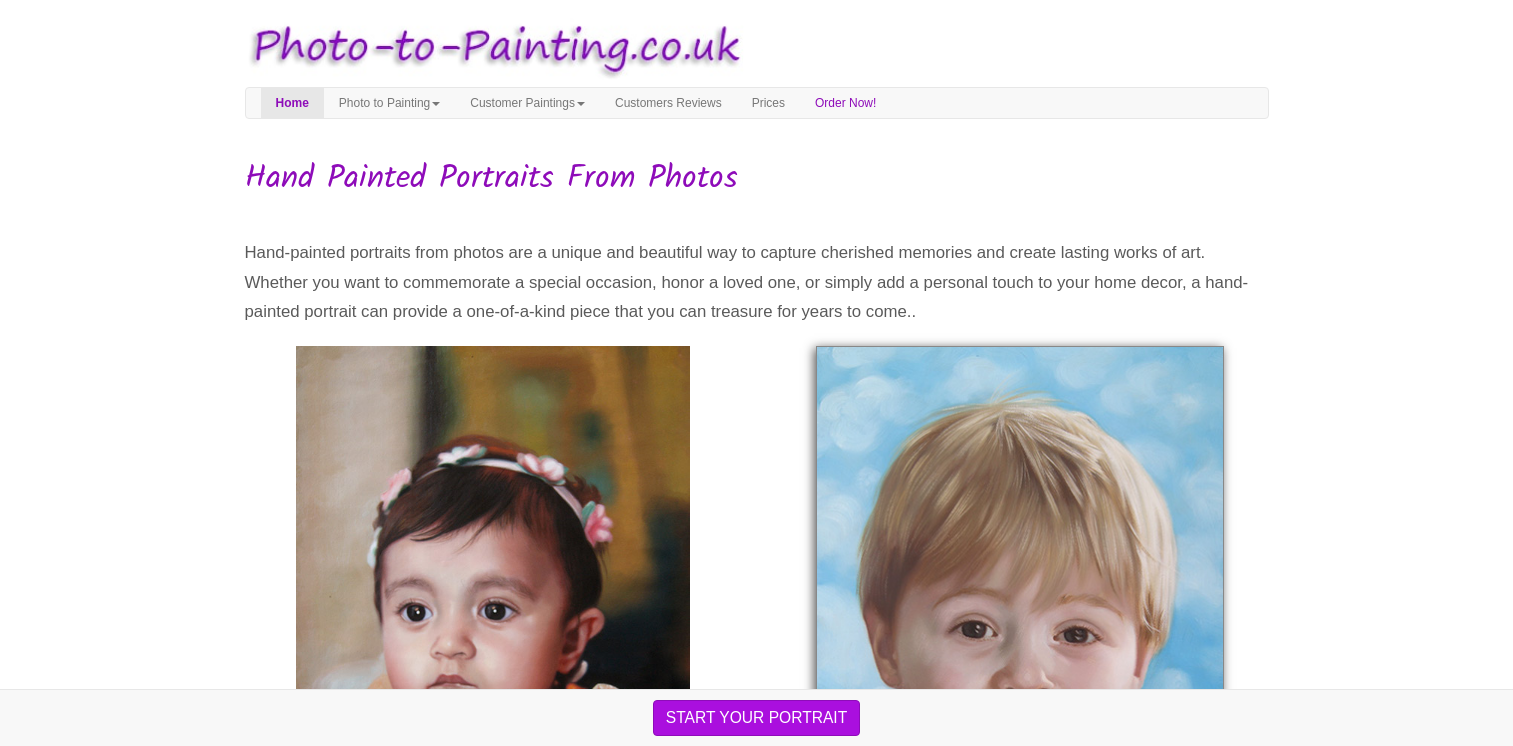 scroll, scrollTop: 0, scrollLeft: 0, axis: both 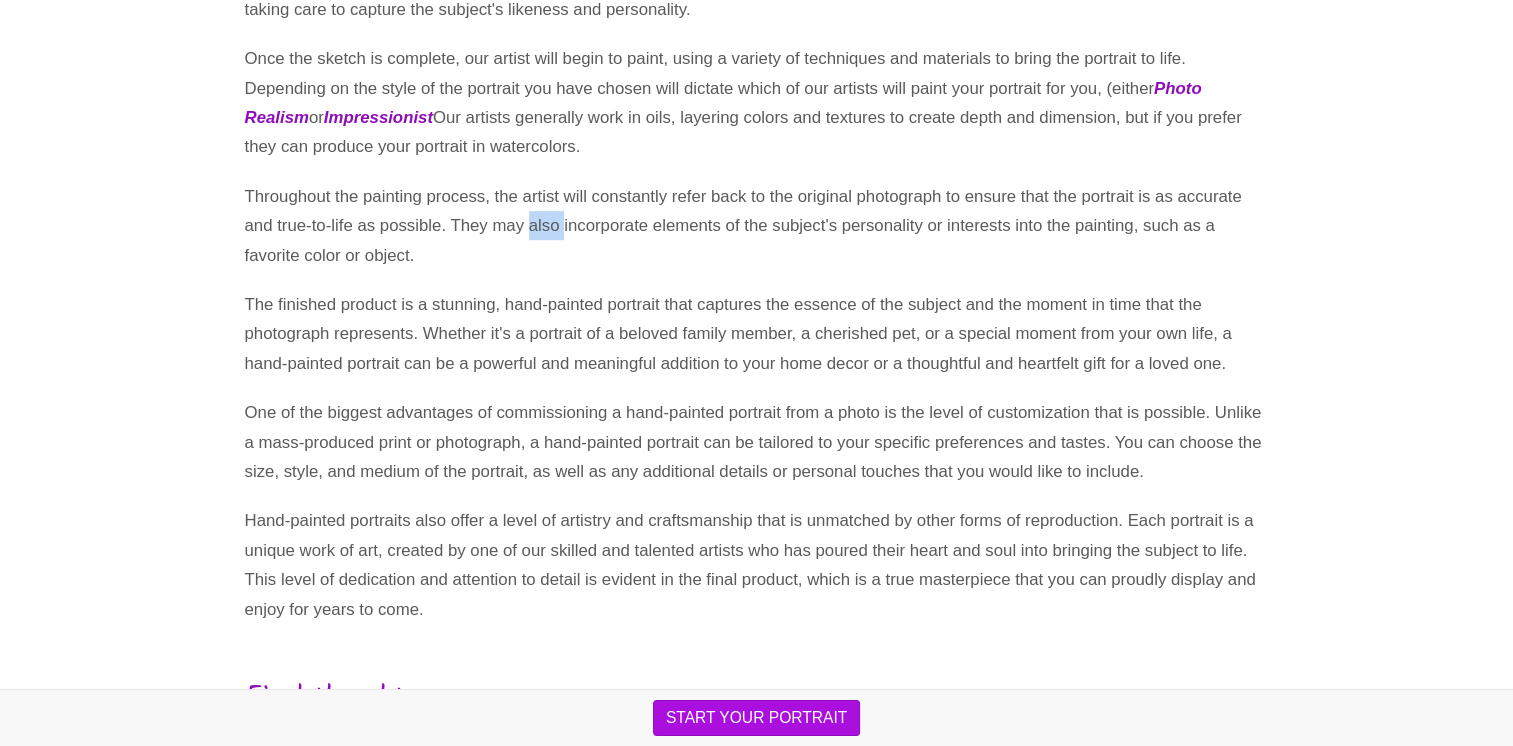 drag, startPoint x: 765, startPoint y: 217, endPoint x: 860, endPoint y: 213, distance: 95.084175 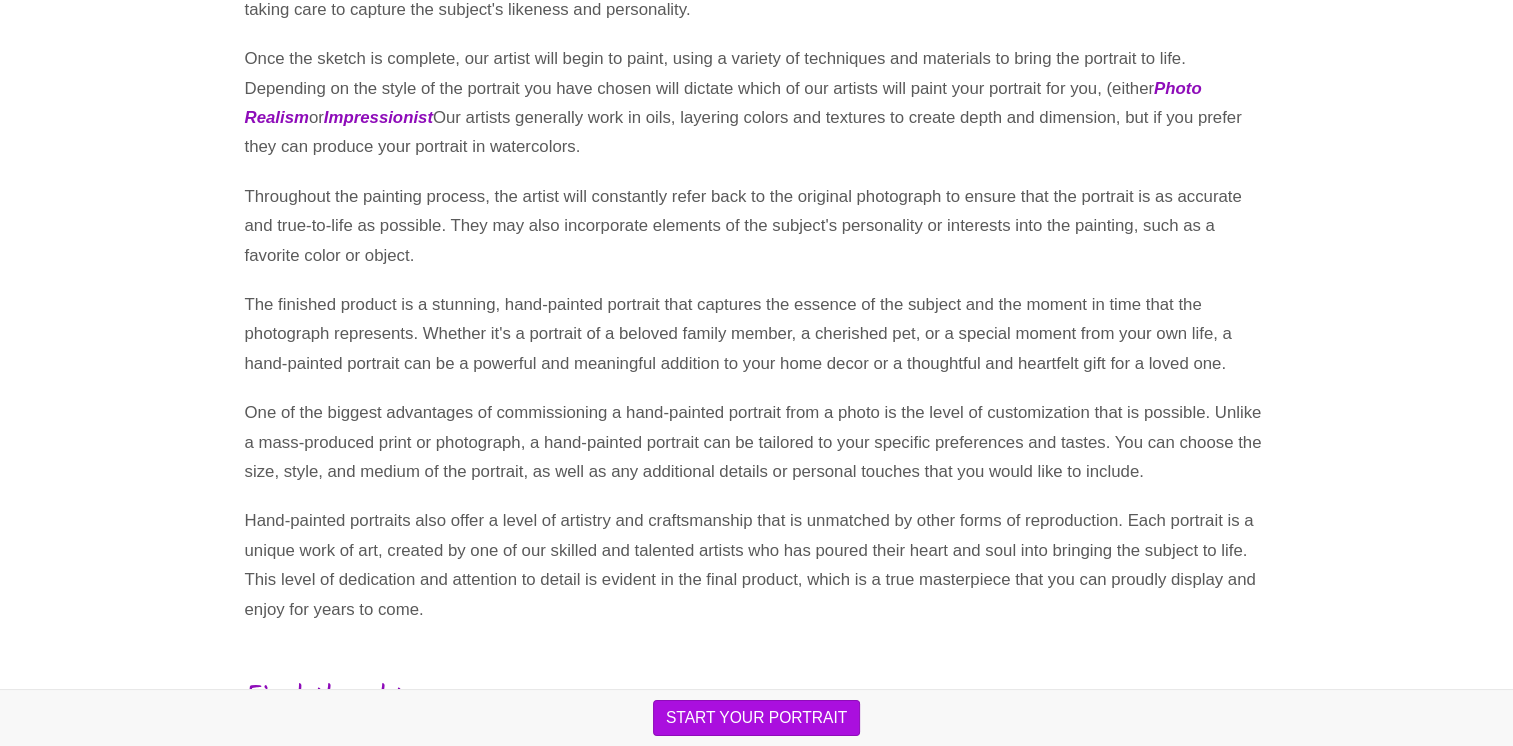 click on "Toggle navigation
Menu
Home
Photo to Painting
Photo to Painting Introduction
How we paint your Photo
How to paint from a Photo
Paintings
Custom Paintings
Personalised Portraits
Old Photo Restoration
Animal Portraits
Dog Portrait Painting
Cat Portrait
Pet Portraits
Pet Portraits in Uniform
Horse Paintings
Portrait Art
Prices" at bounding box center (756, -42) 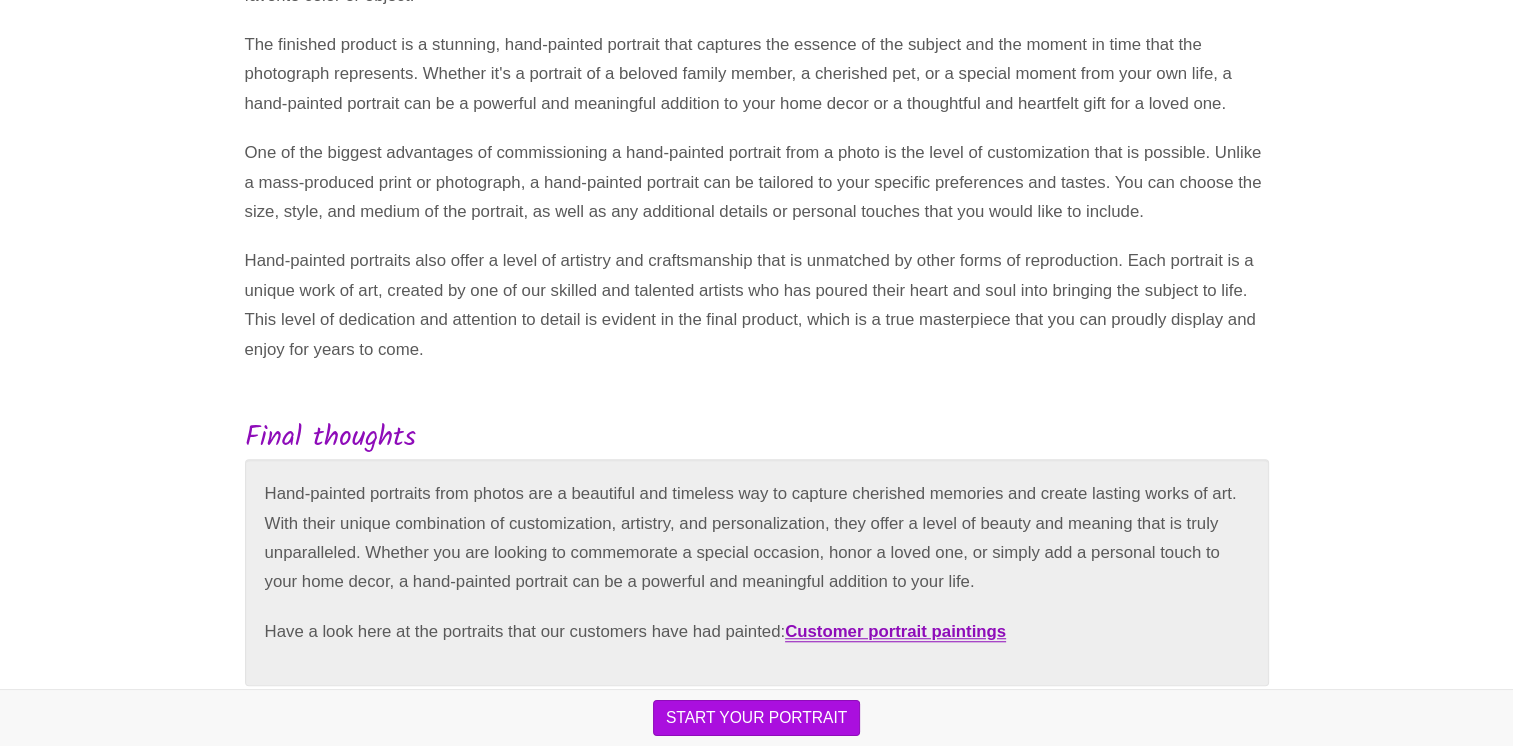 scroll, scrollTop: 1447, scrollLeft: 0, axis: vertical 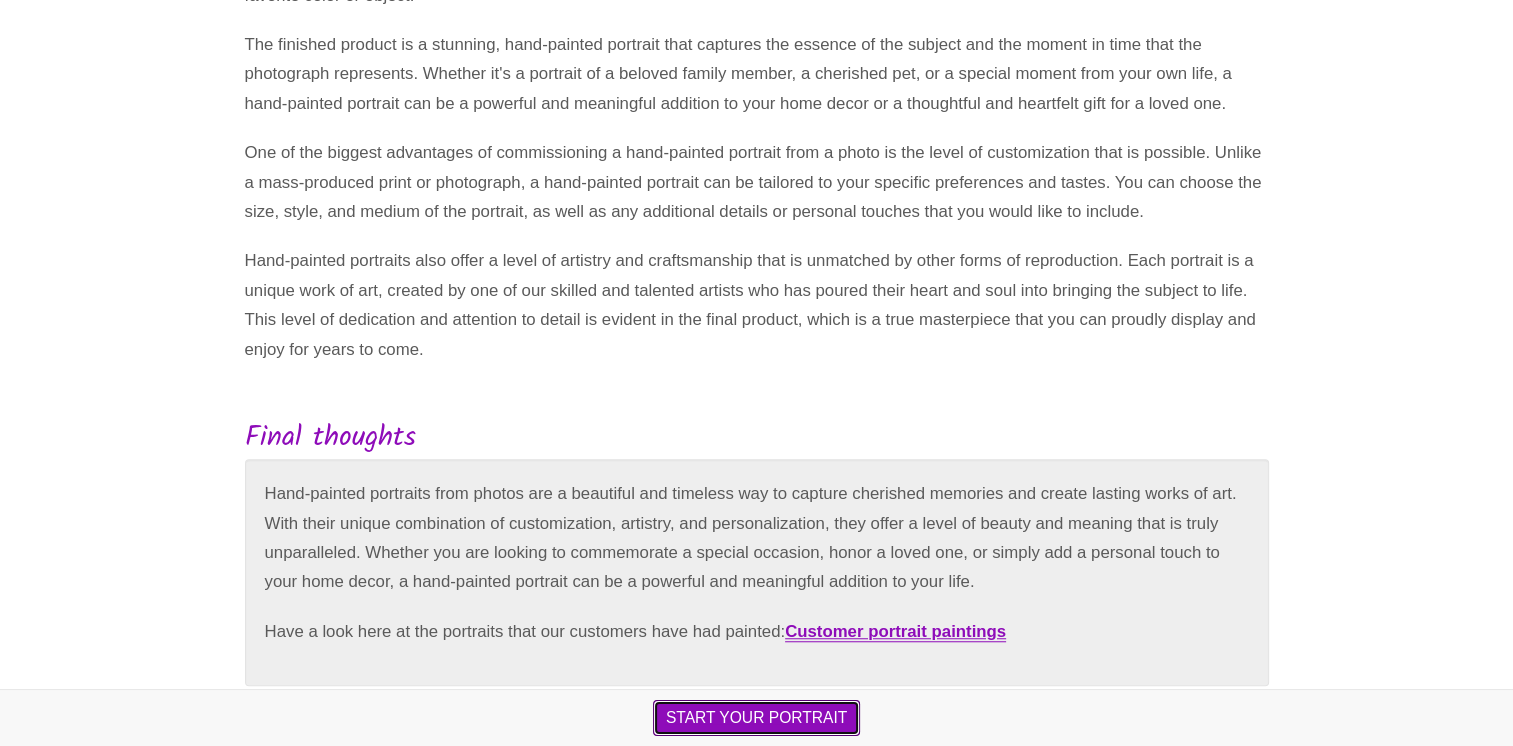 click on "START YOUR PORTRAIT" at bounding box center [756, 718] 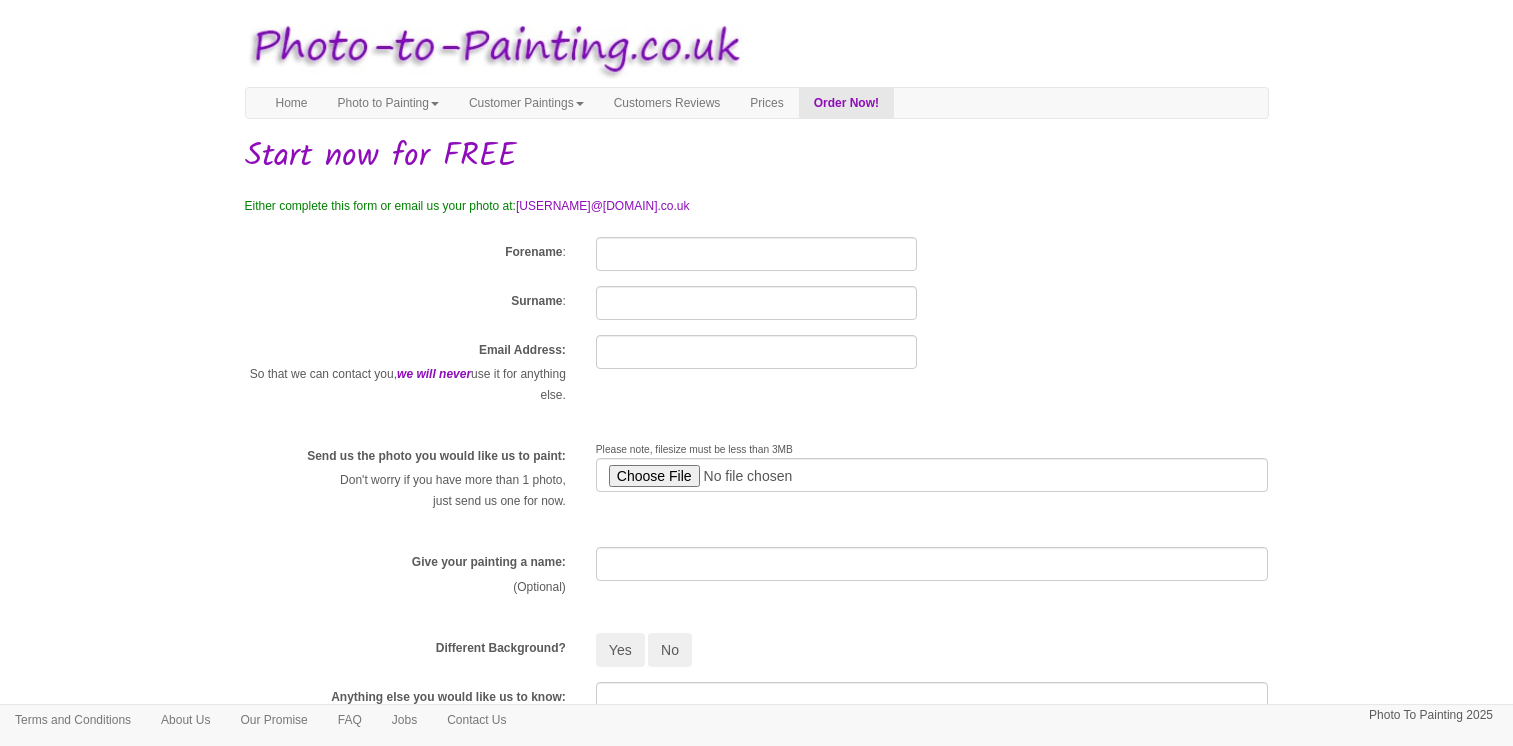 scroll, scrollTop: 0, scrollLeft: 0, axis: both 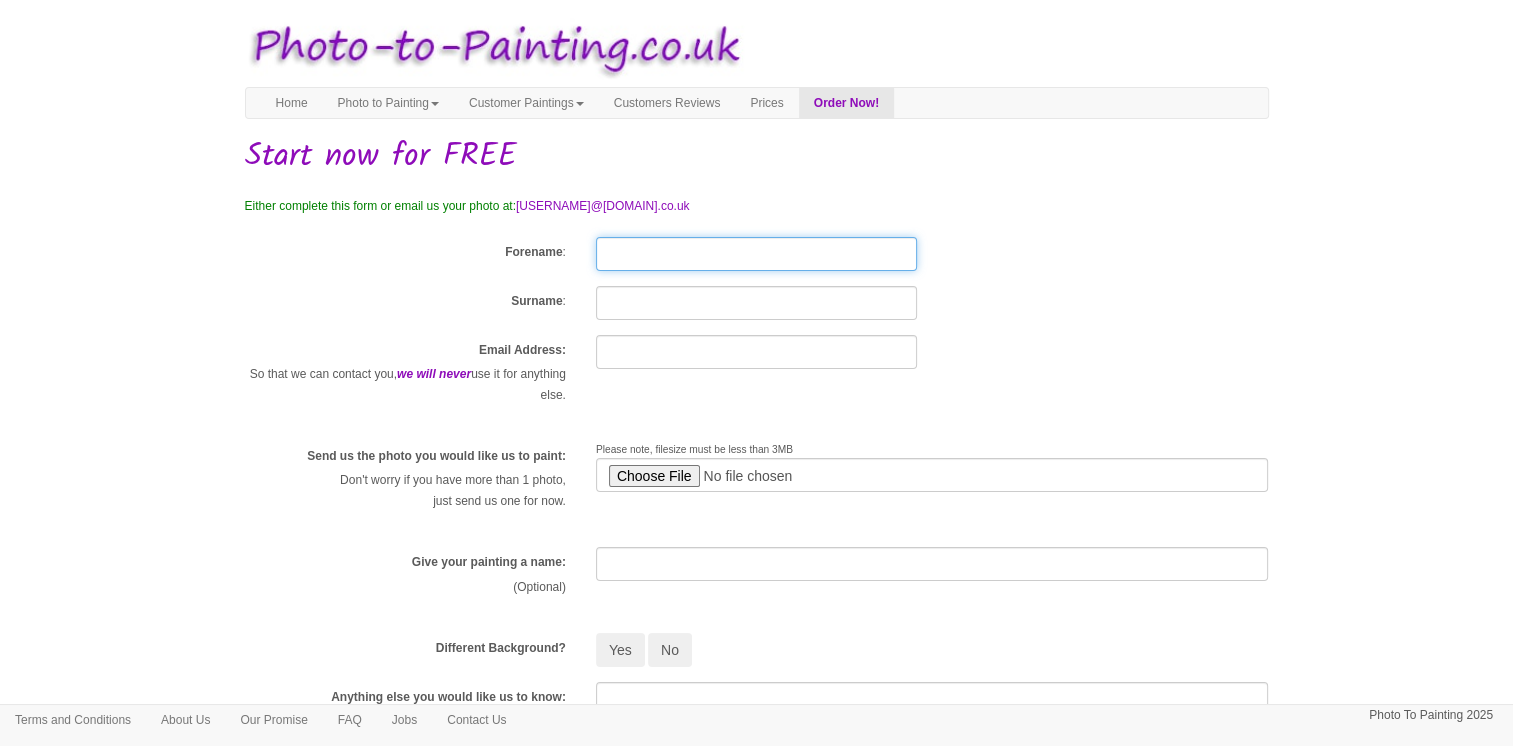 click on "Forename" at bounding box center (756, 254) 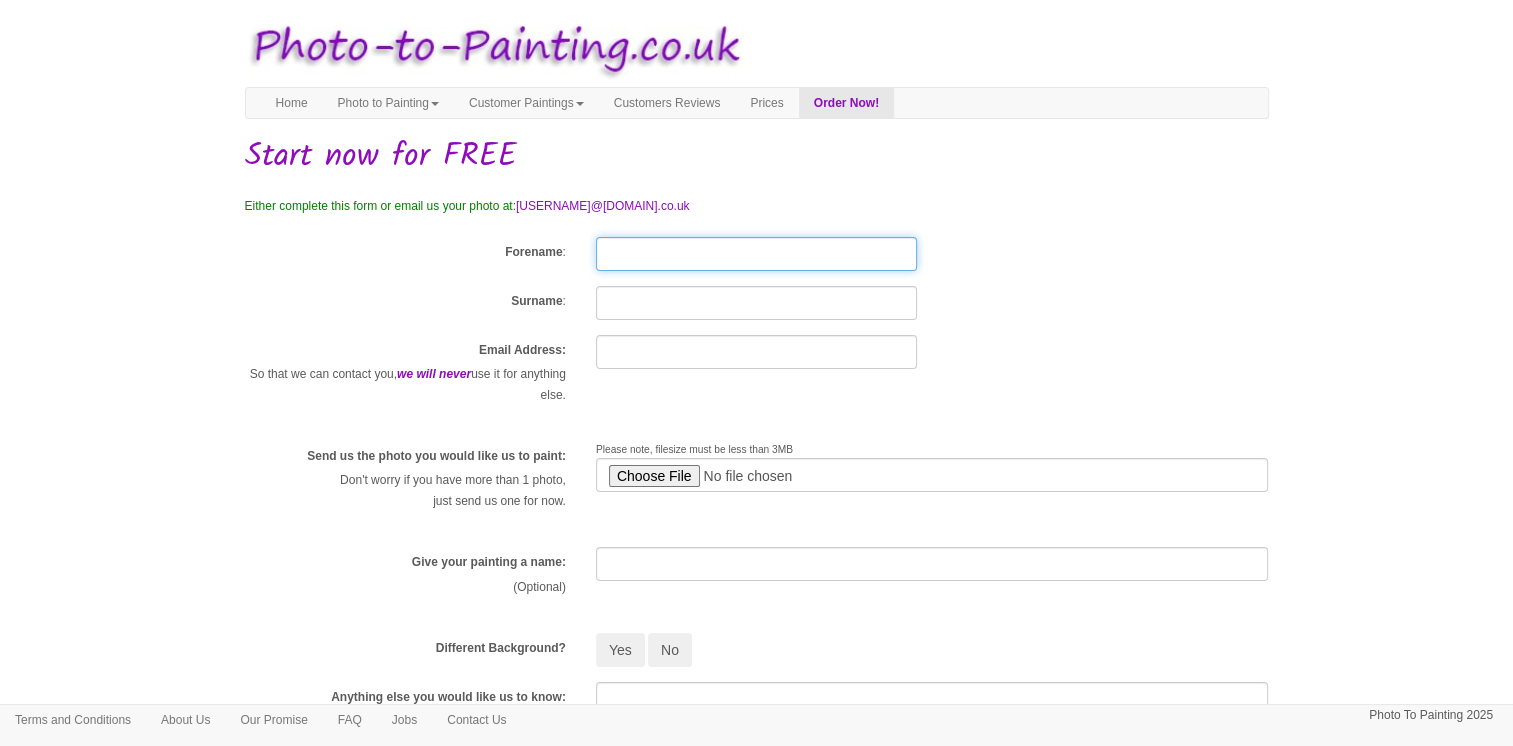 type on "[FIRST]" 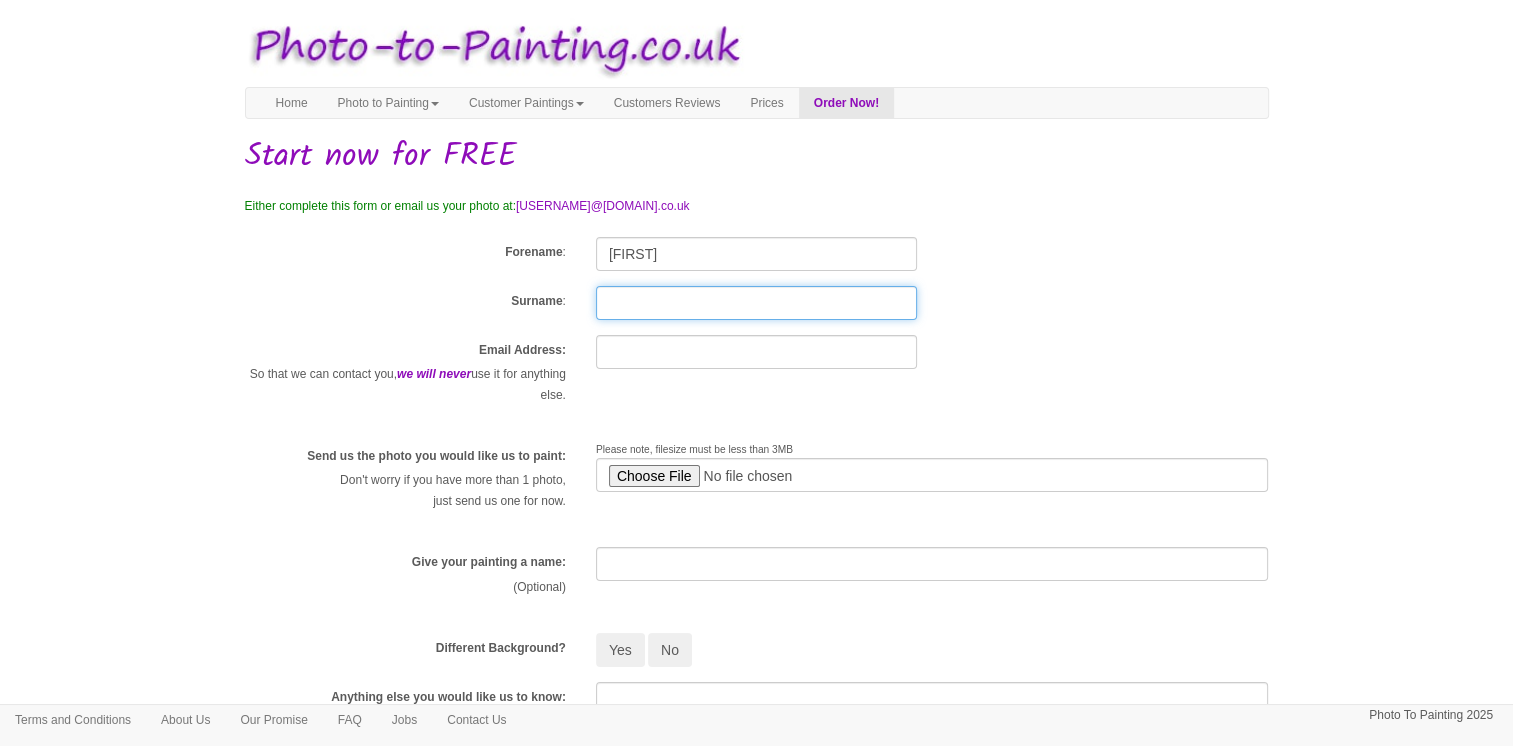 type on "[LAST]" 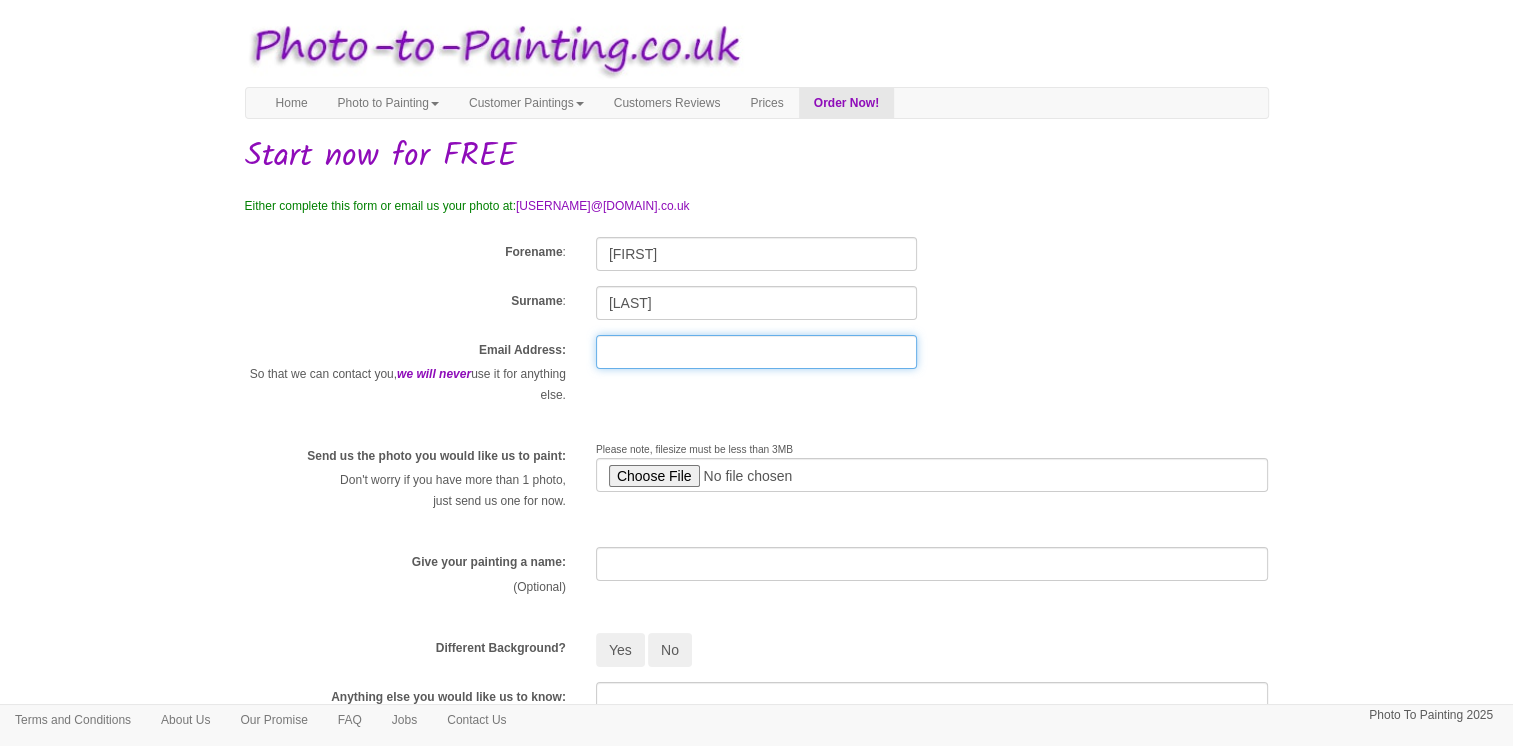 type on "chamshaw@sky.com" 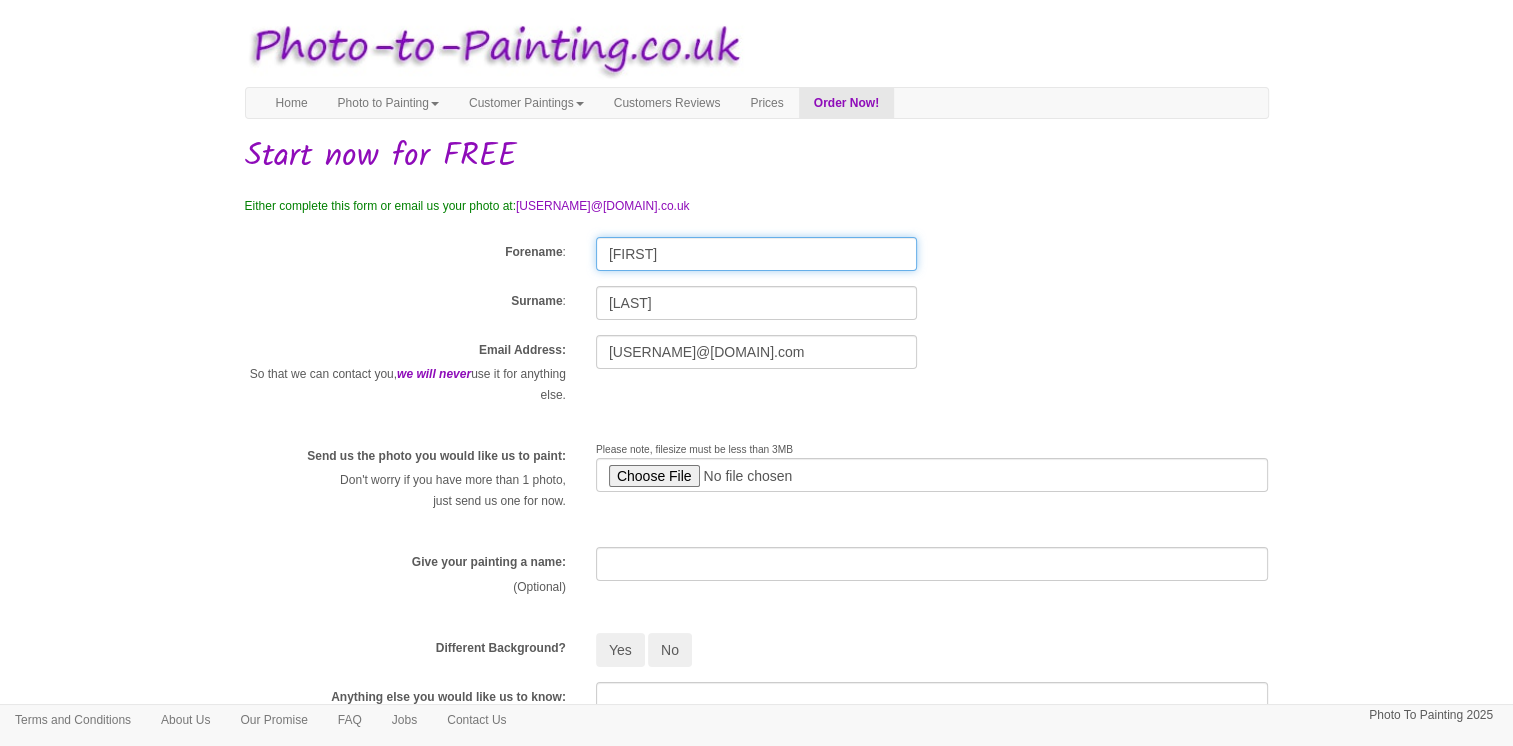 scroll, scrollTop: 100, scrollLeft: 0, axis: vertical 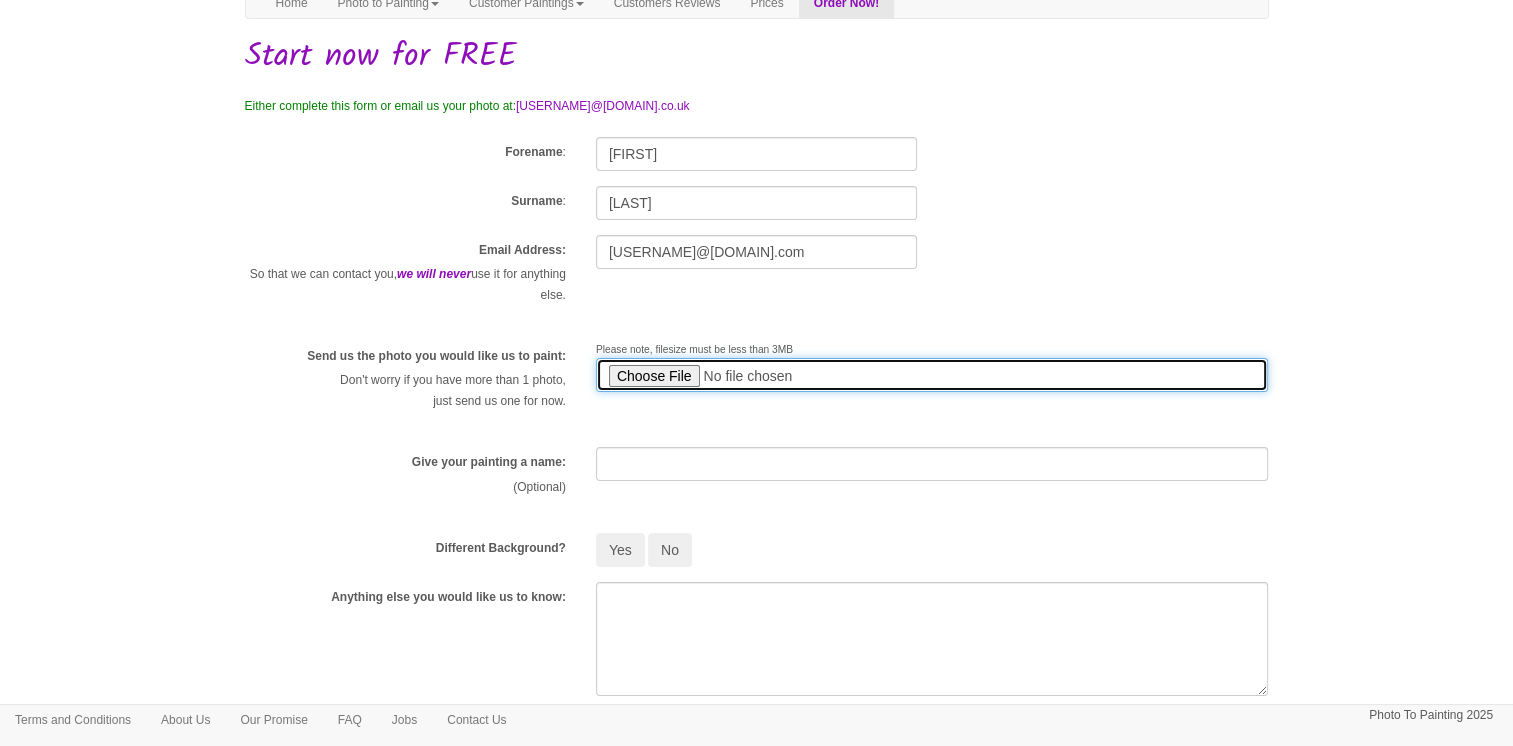 click at bounding box center (932, 375) 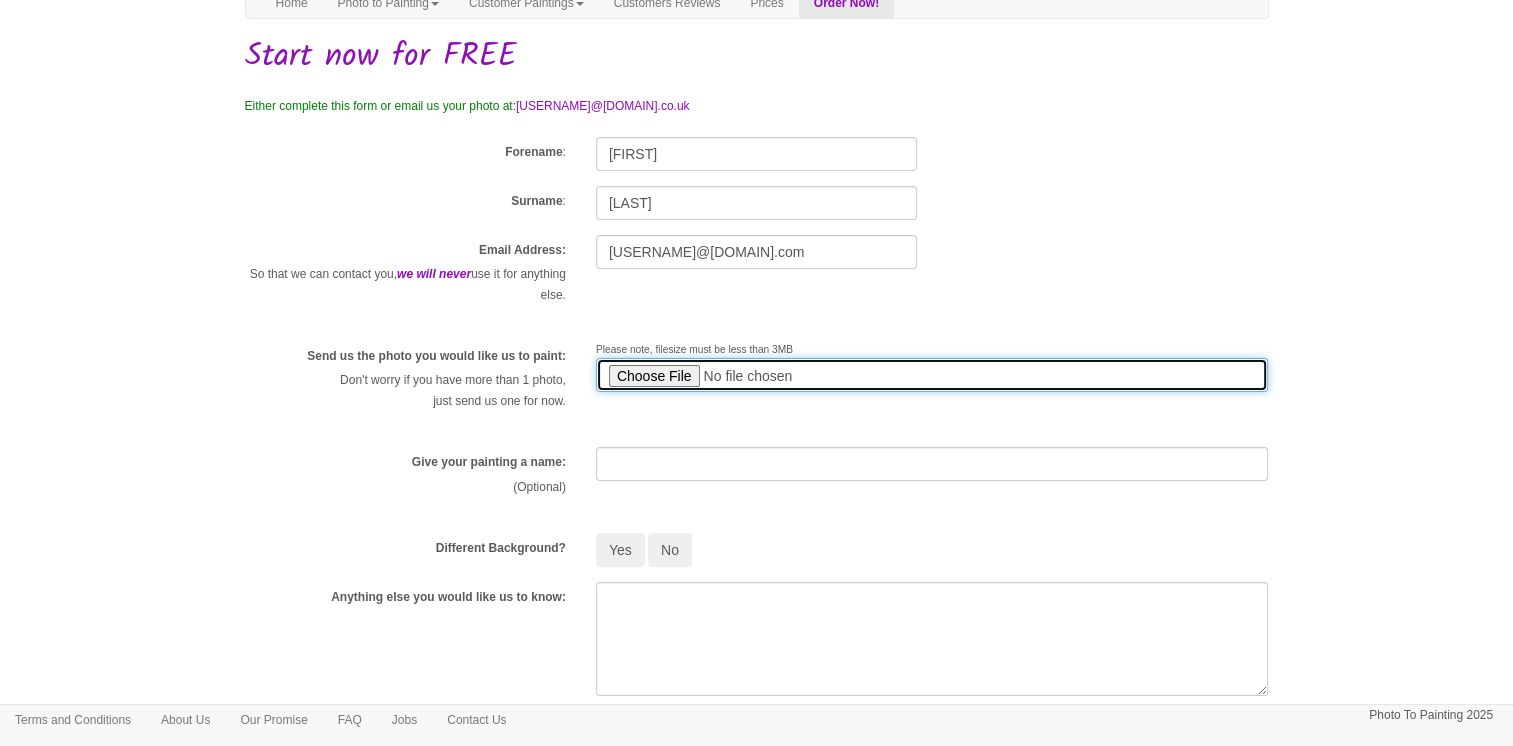 type on "C:\fakepath\IMG_5107.jpg" 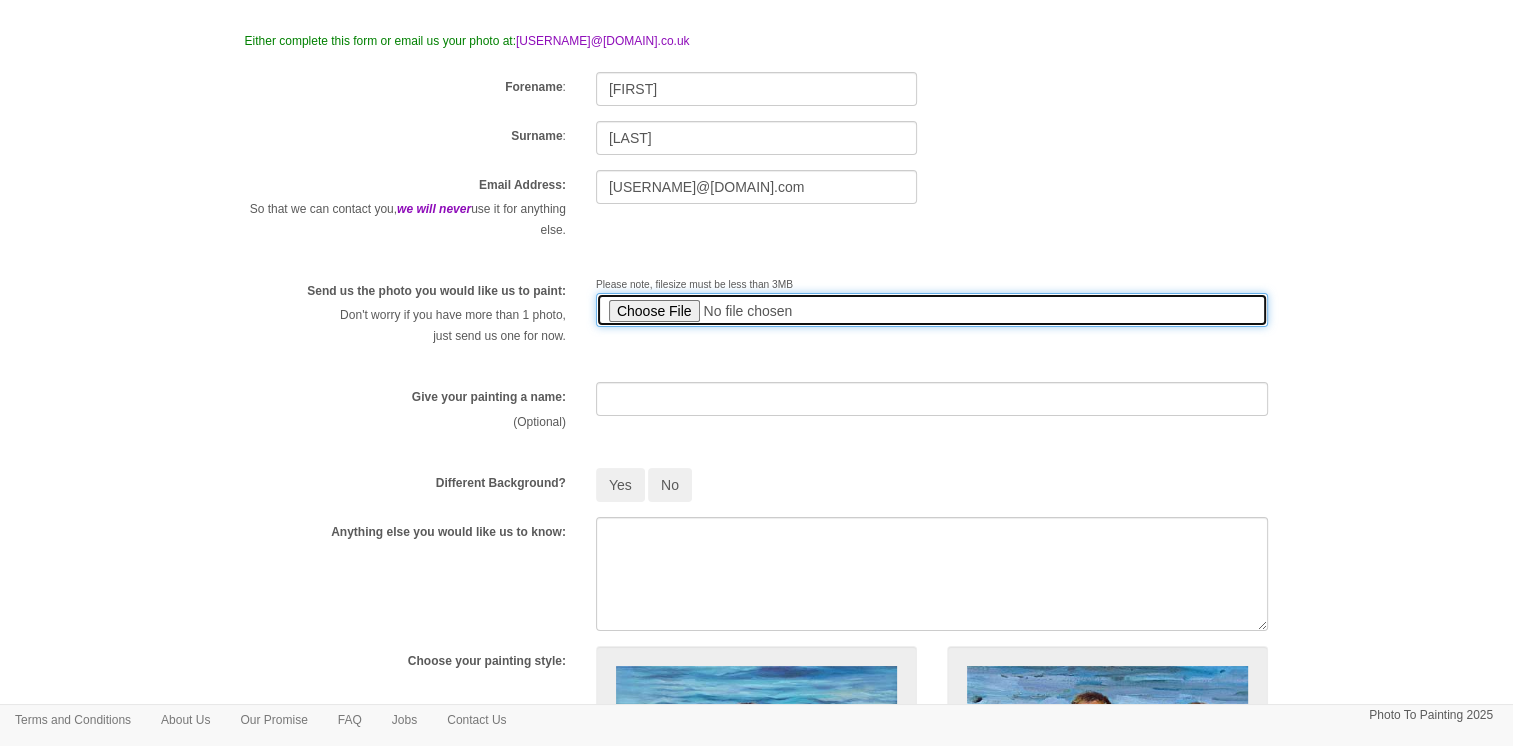 scroll, scrollTop: 200, scrollLeft: 0, axis: vertical 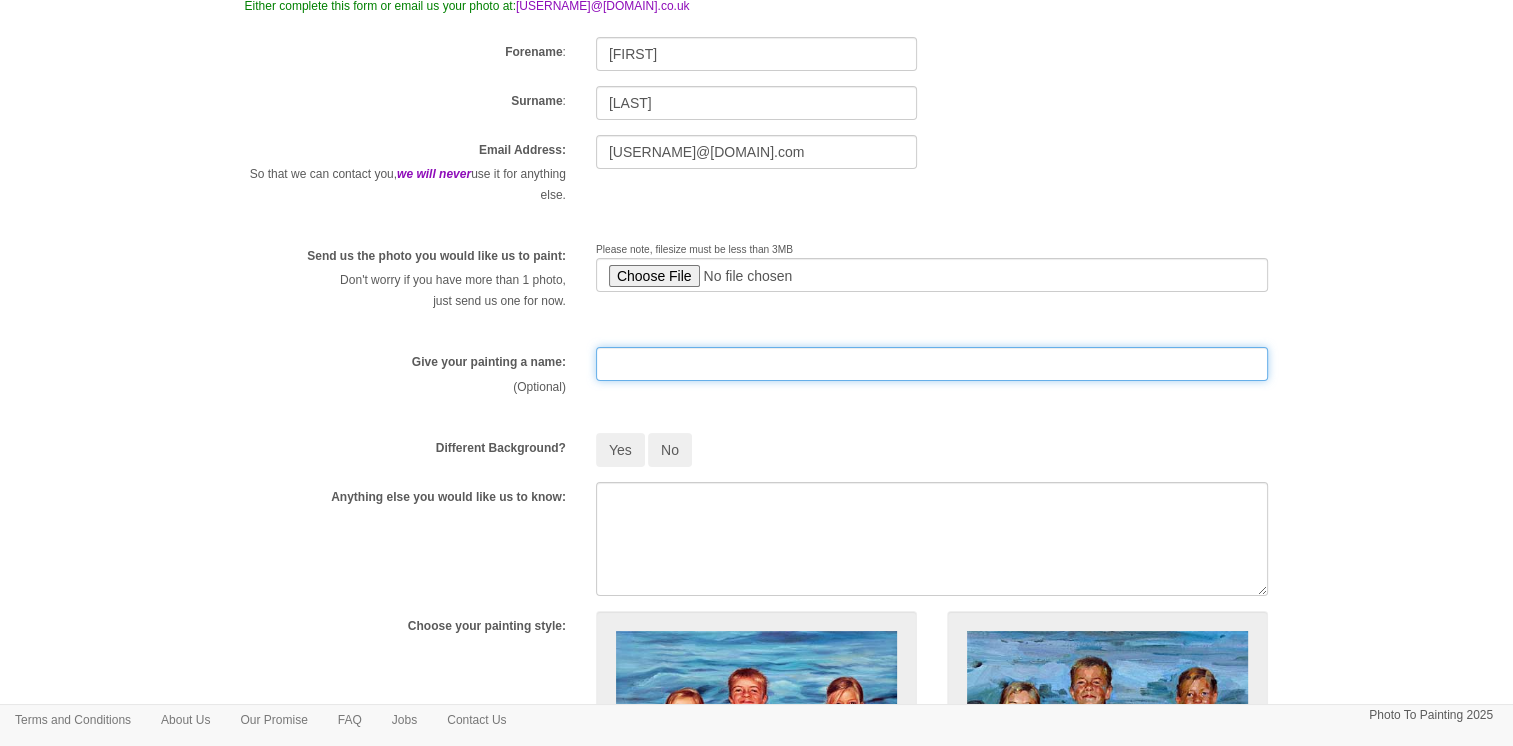 click at bounding box center [932, 364] 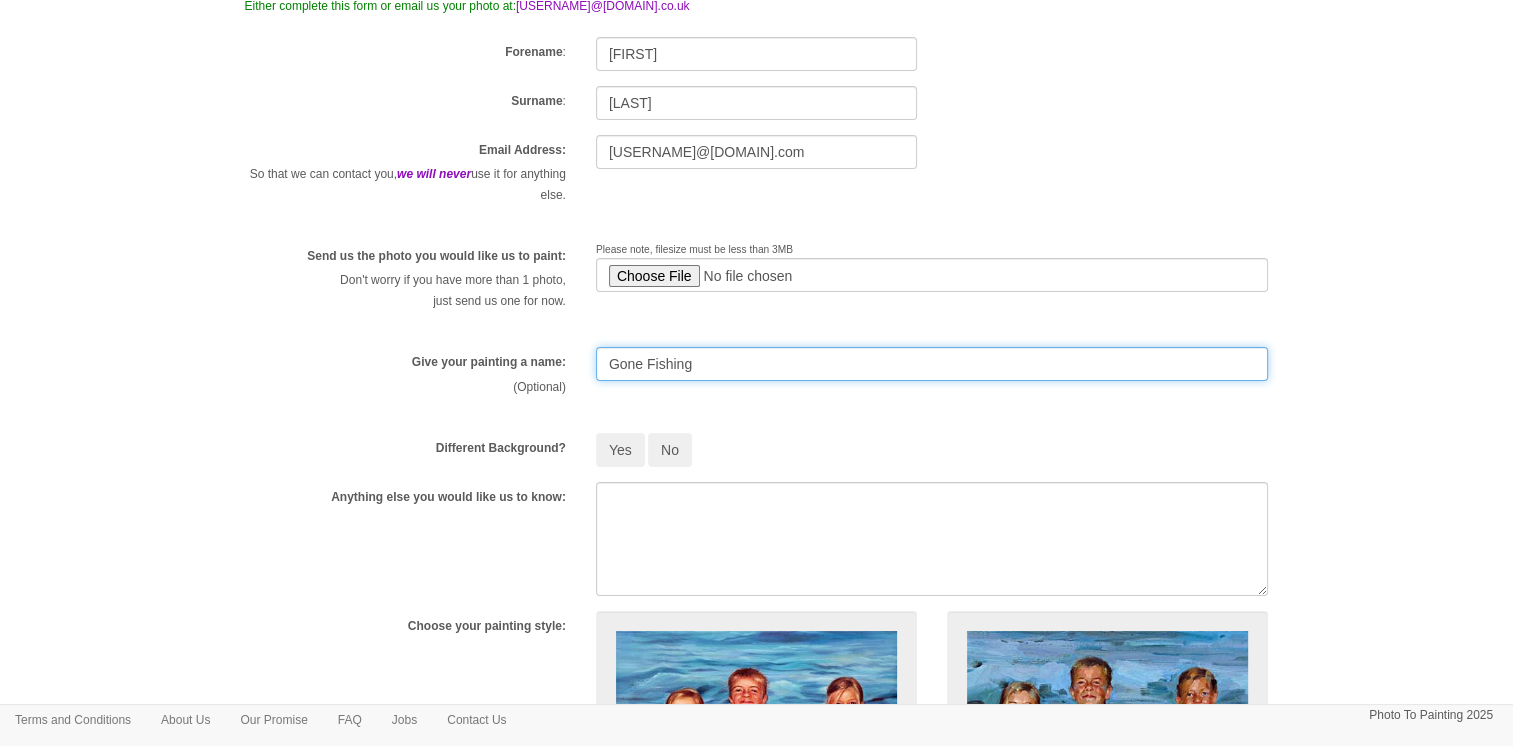 type on "Gone Fishing" 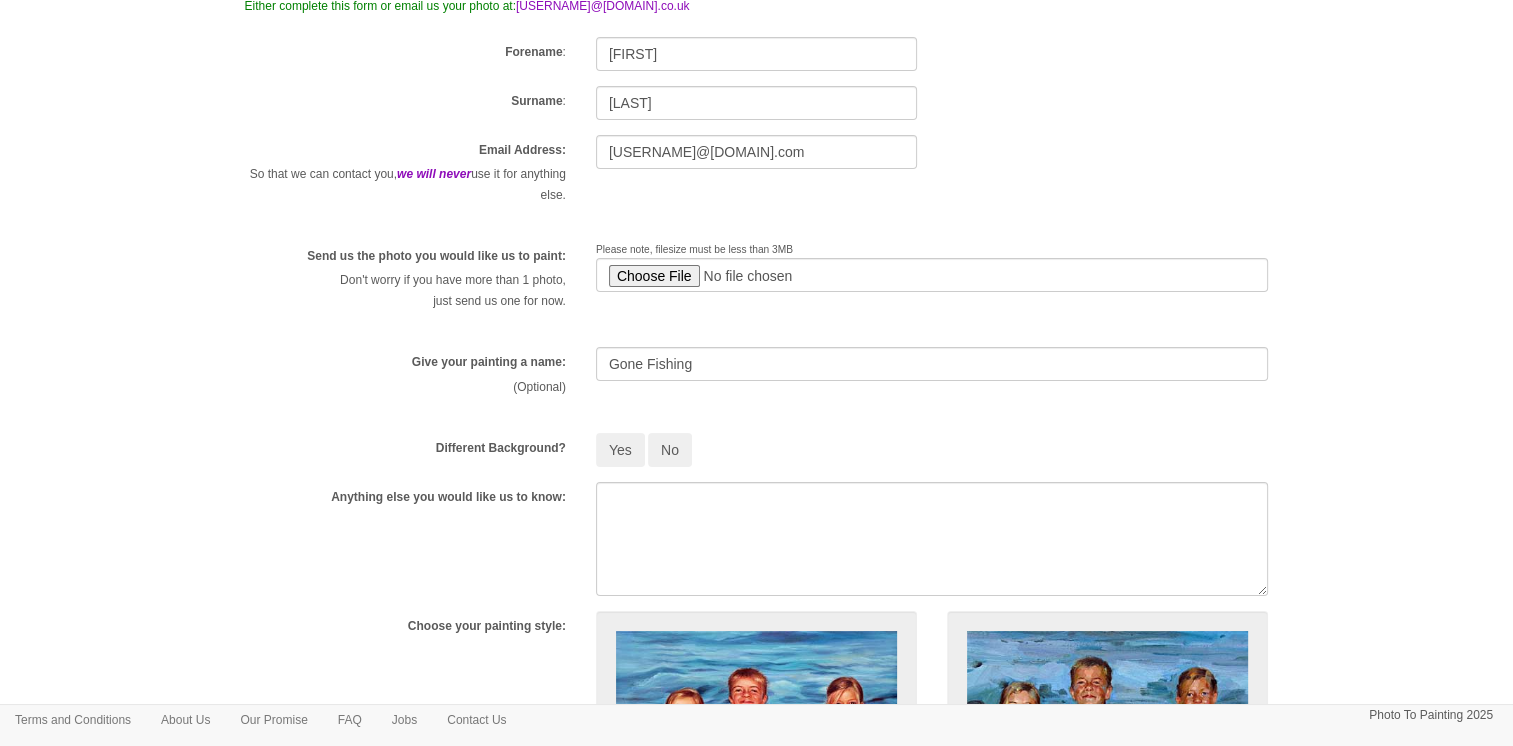 click on "Toggle navigation
Menu
Home
Photo to Painting
Photo to Painting Introduction
How we paint your Photo
How to paint from a Photo
Paintings
Custom Paintings
Personalised Portraits
Old Photo Restoration
Animal Portraits
Dog Portrait Painting
Cat Portrait
Pet Portraits
Pet Portraits in Uniform
Horse Paintings
Portrait Art Wall Art Ideas" at bounding box center (756, 729) 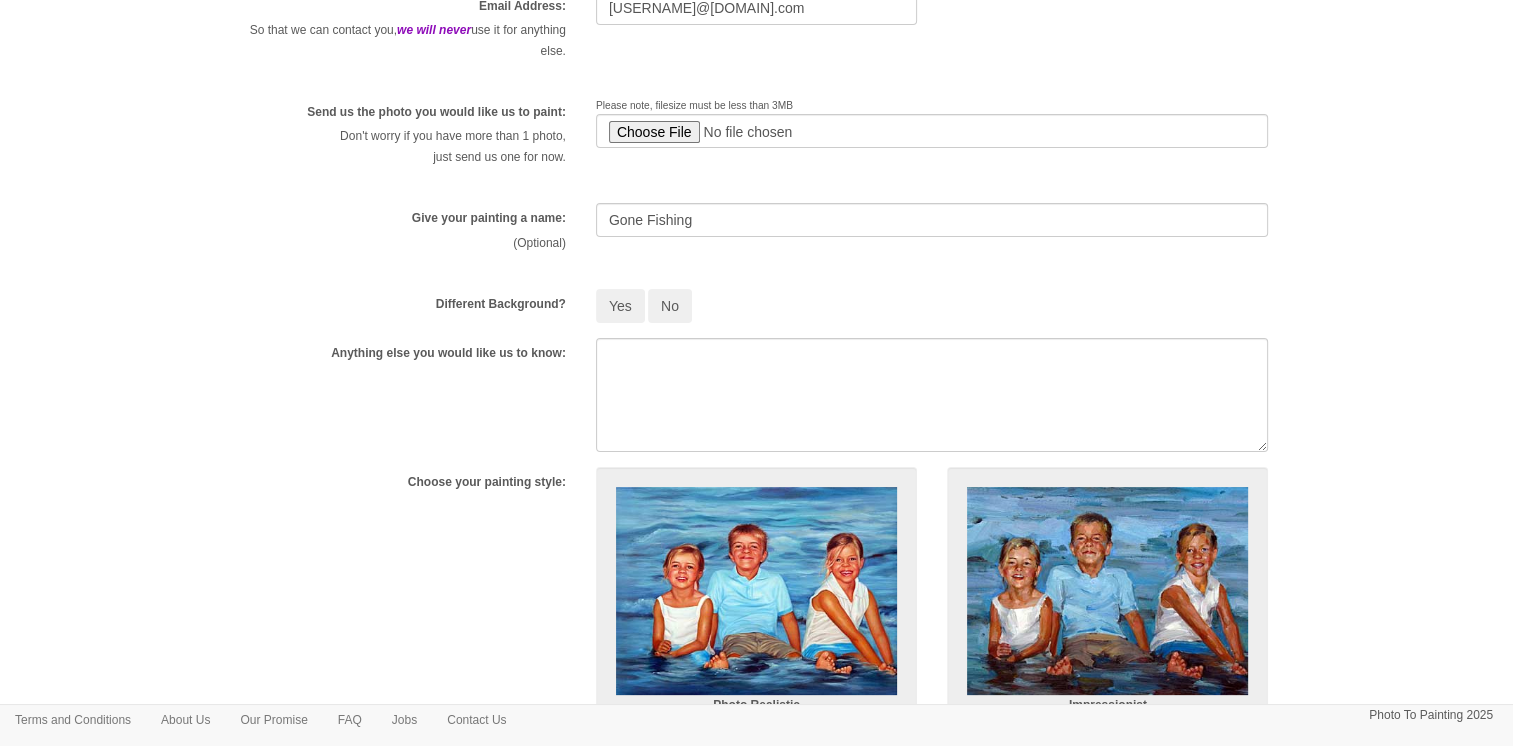 scroll, scrollTop: 300, scrollLeft: 0, axis: vertical 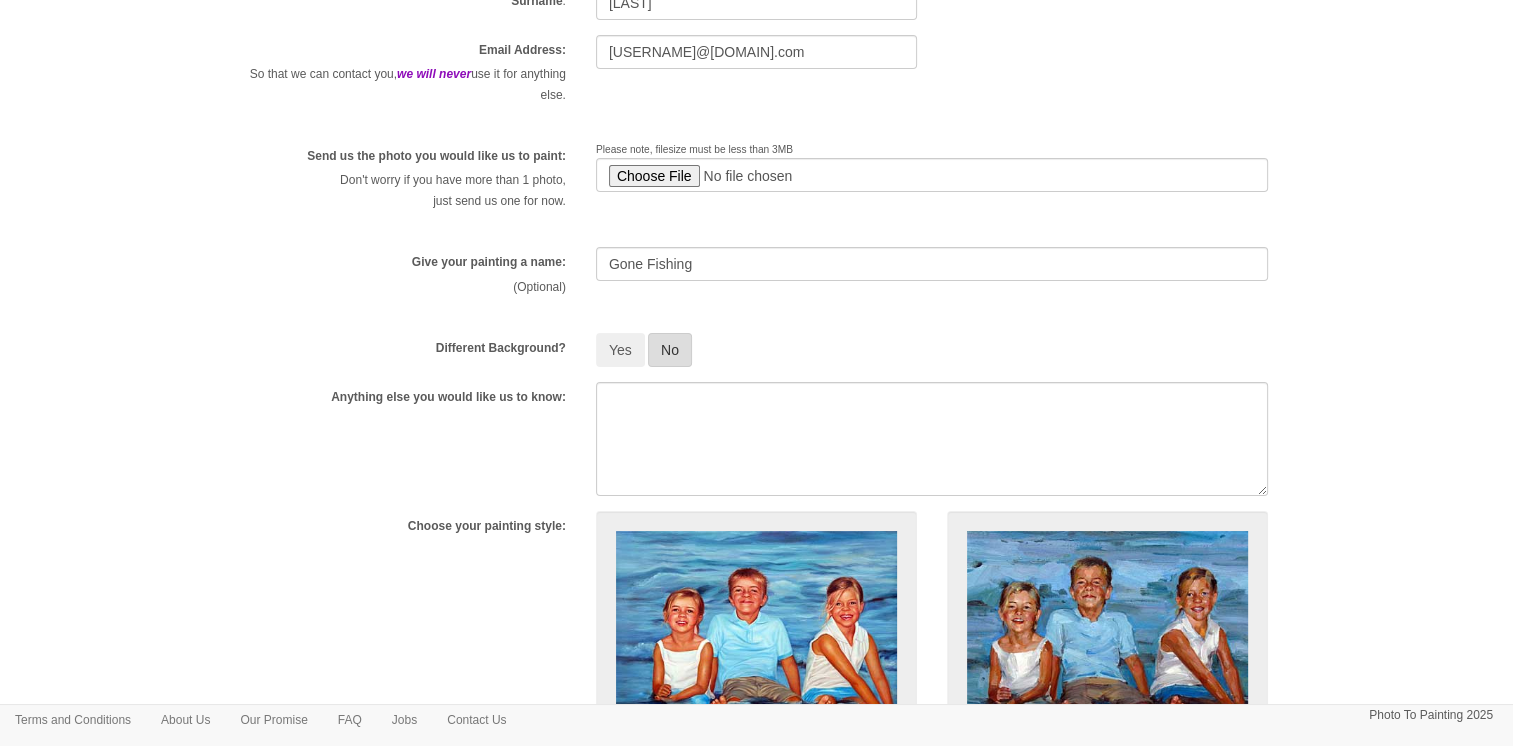 click on "No" at bounding box center (670, 350) 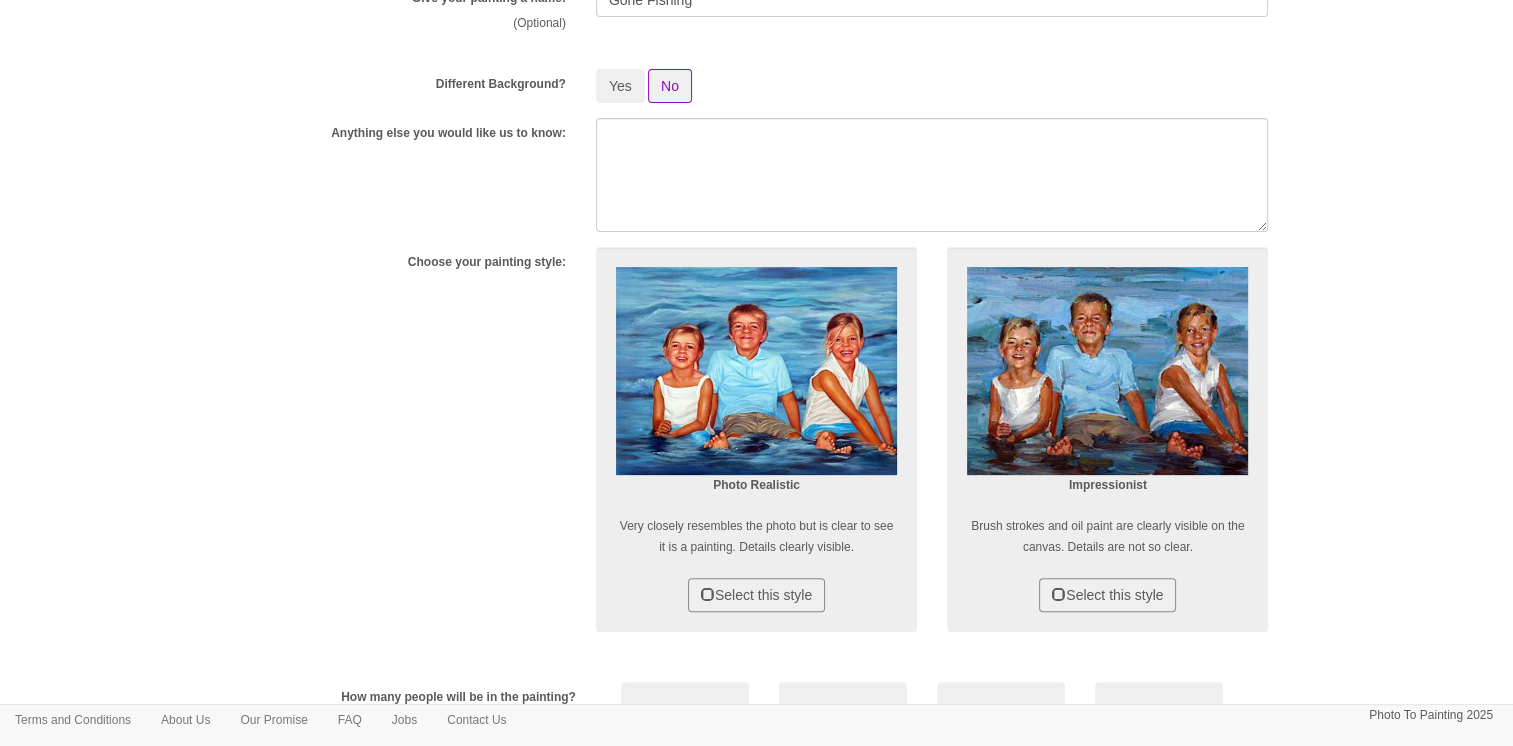 scroll, scrollTop: 600, scrollLeft: 0, axis: vertical 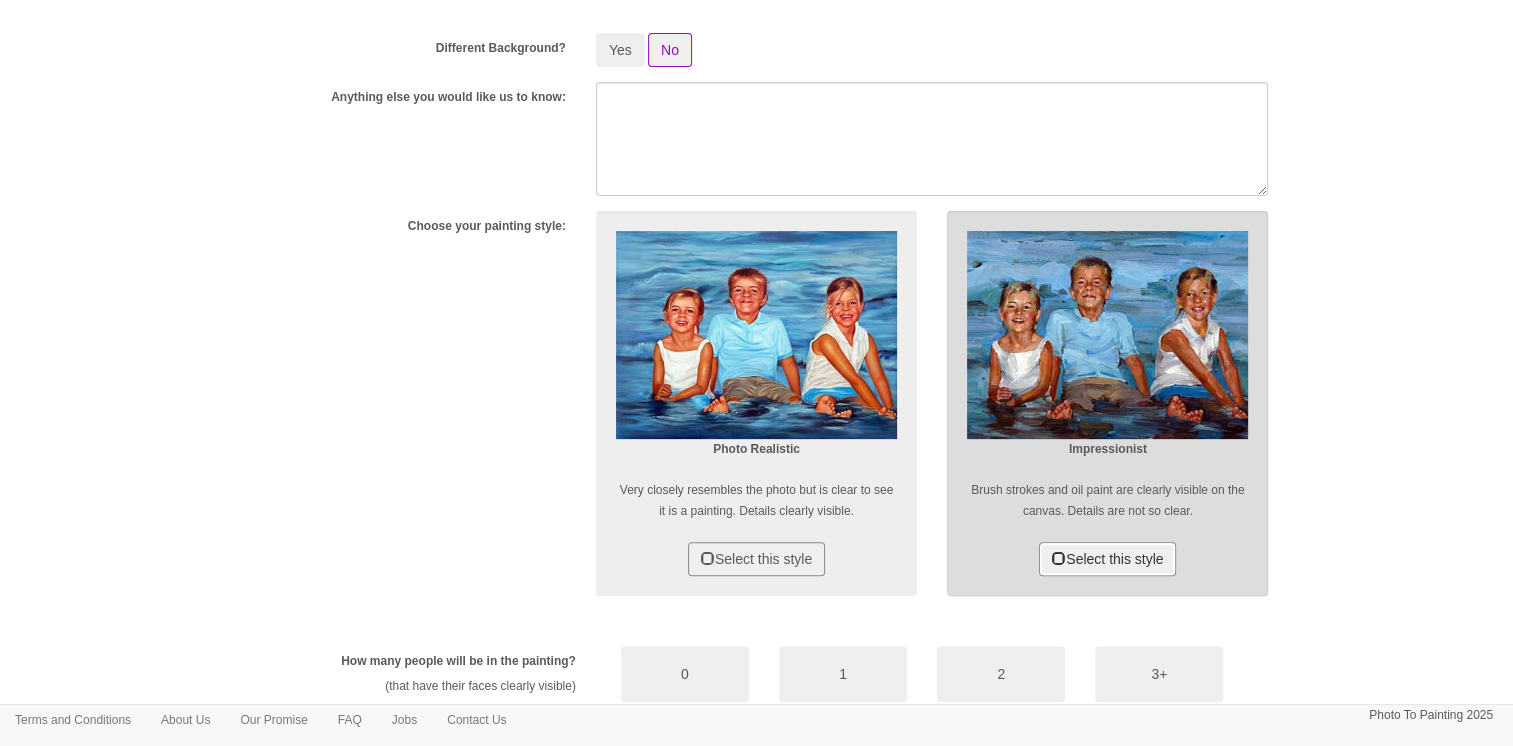 click at bounding box center [1059, 558] 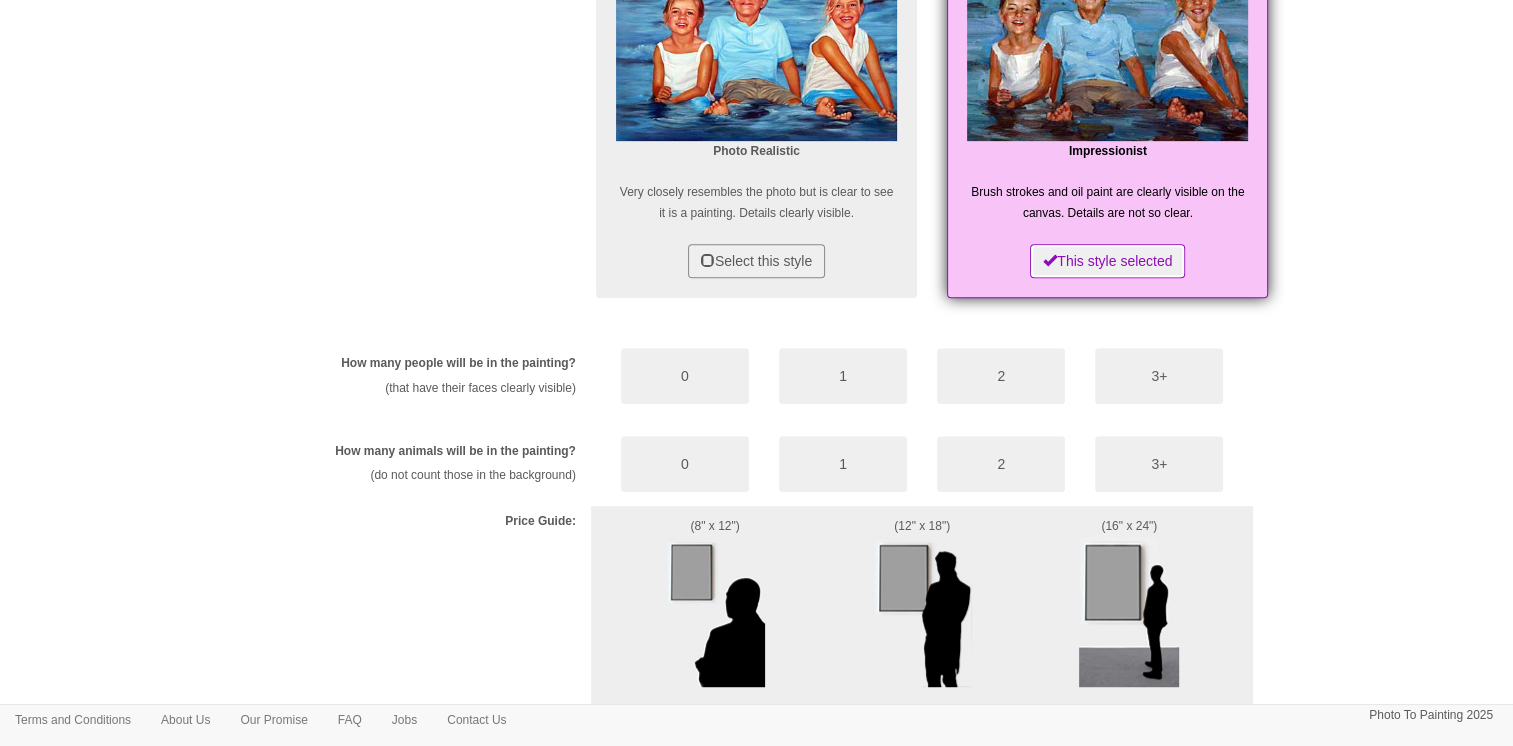 scroll, scrollTop: 900, scrollLeft: 0, axis: vertical 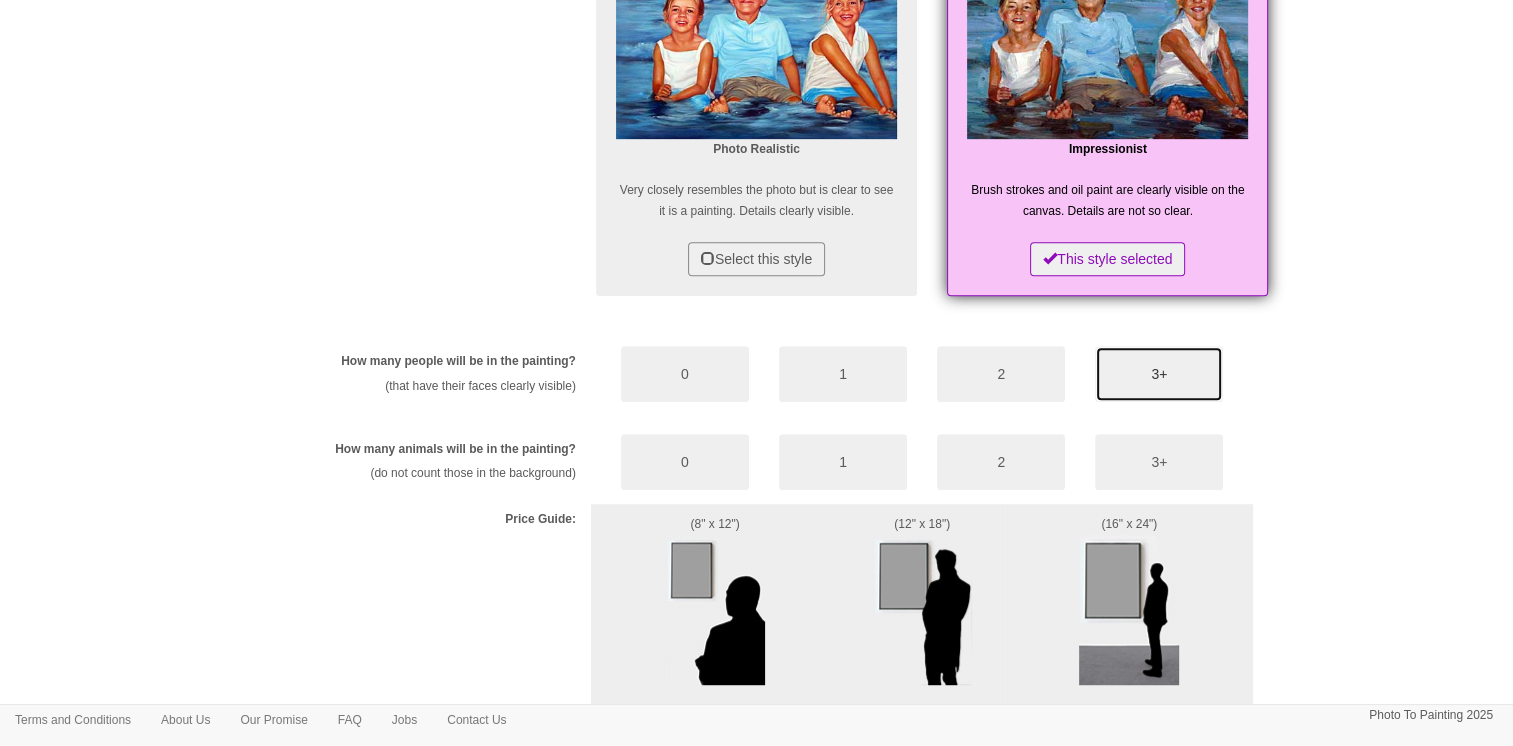 click on "3+" at bounding box center (1159, 374) 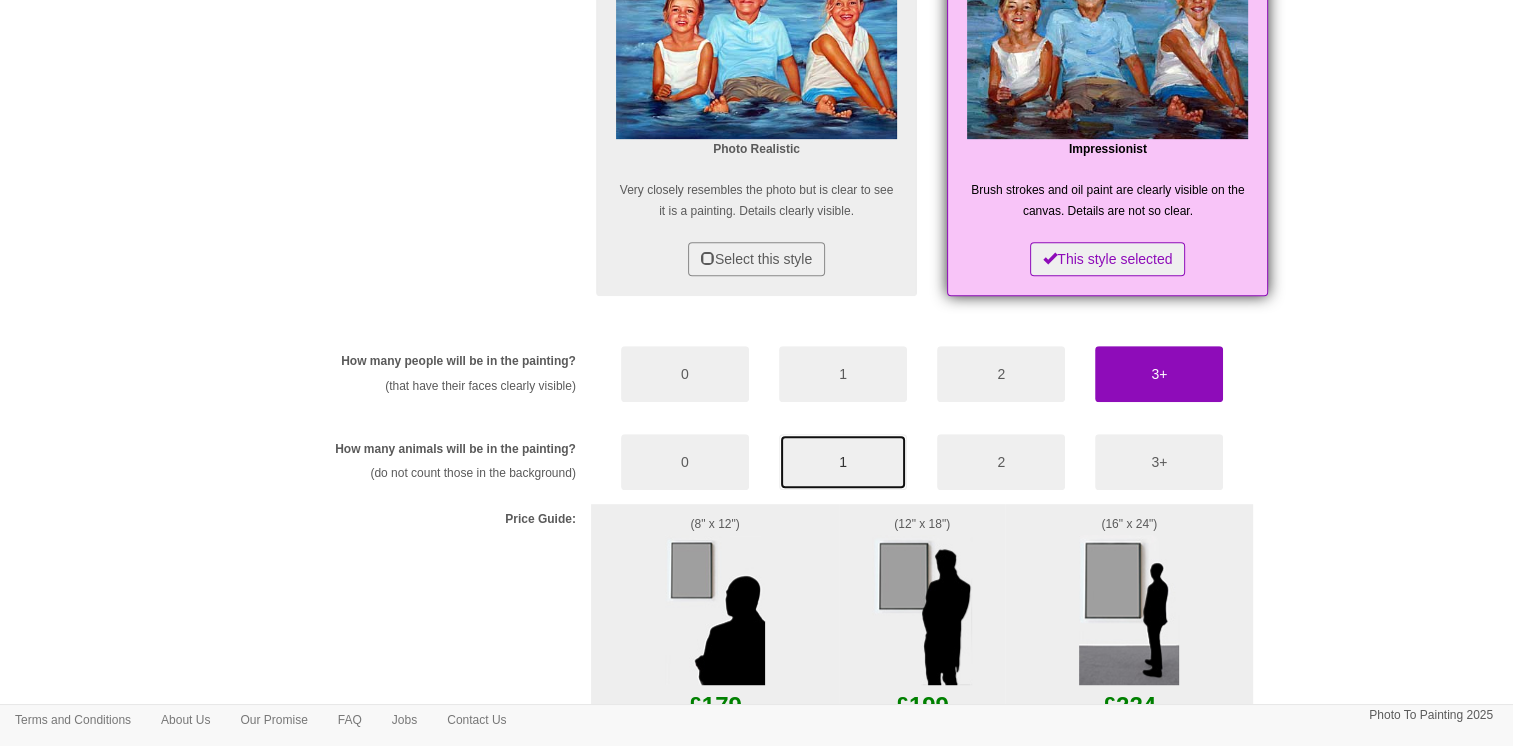 click on "1" at bounding box center [843, 462] 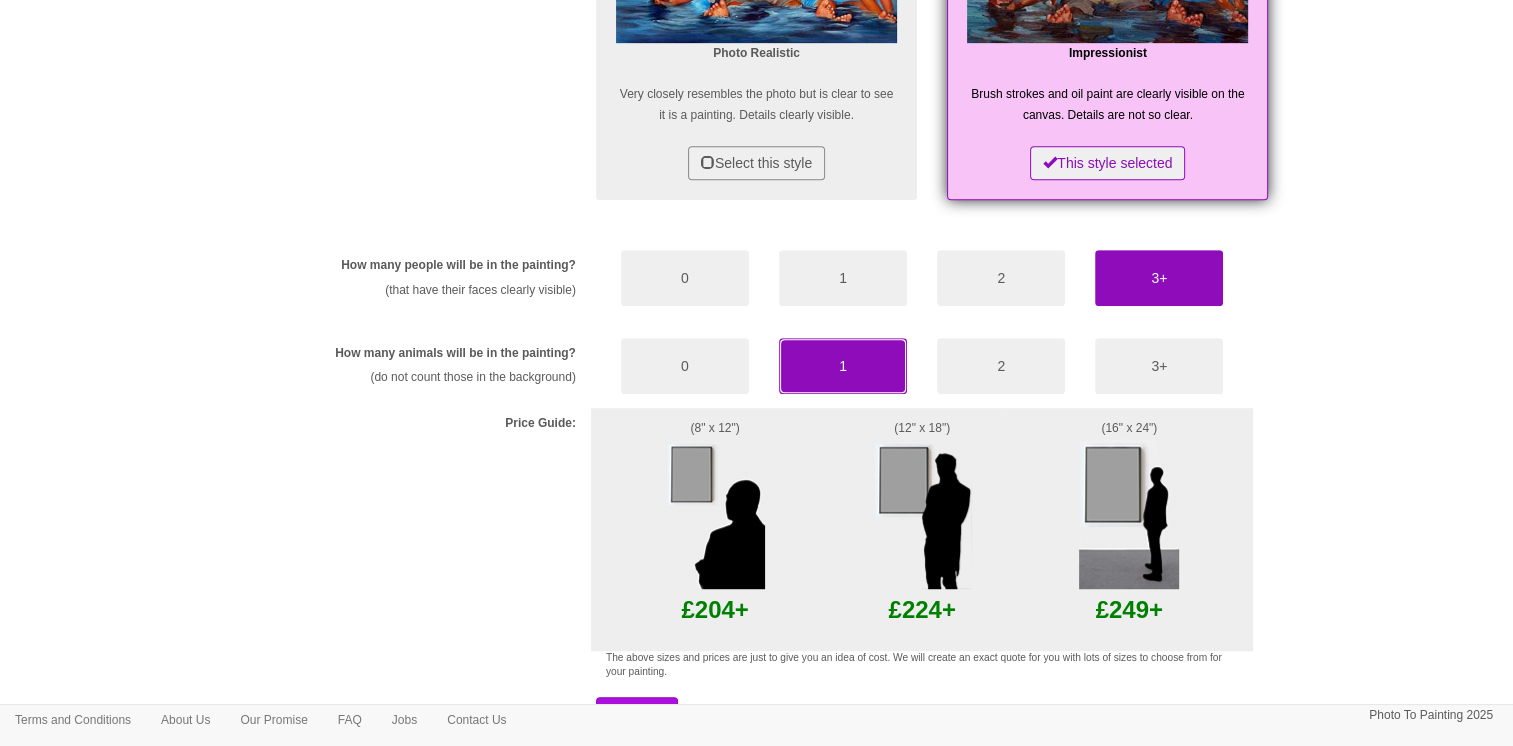 scroll, scrollTop: 1042, scrollLeft: 0, axis: vertical 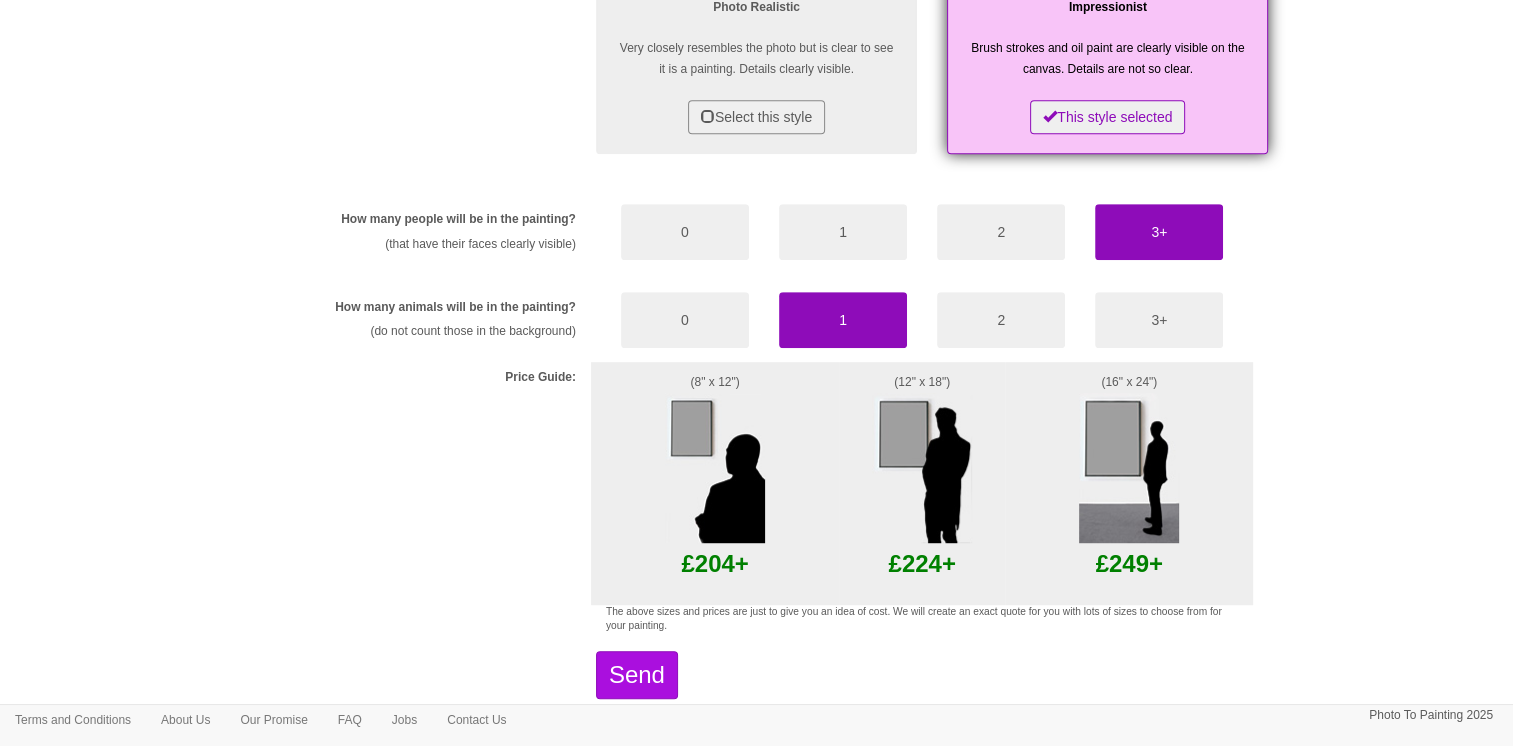 click at bounding box center (922, 468) 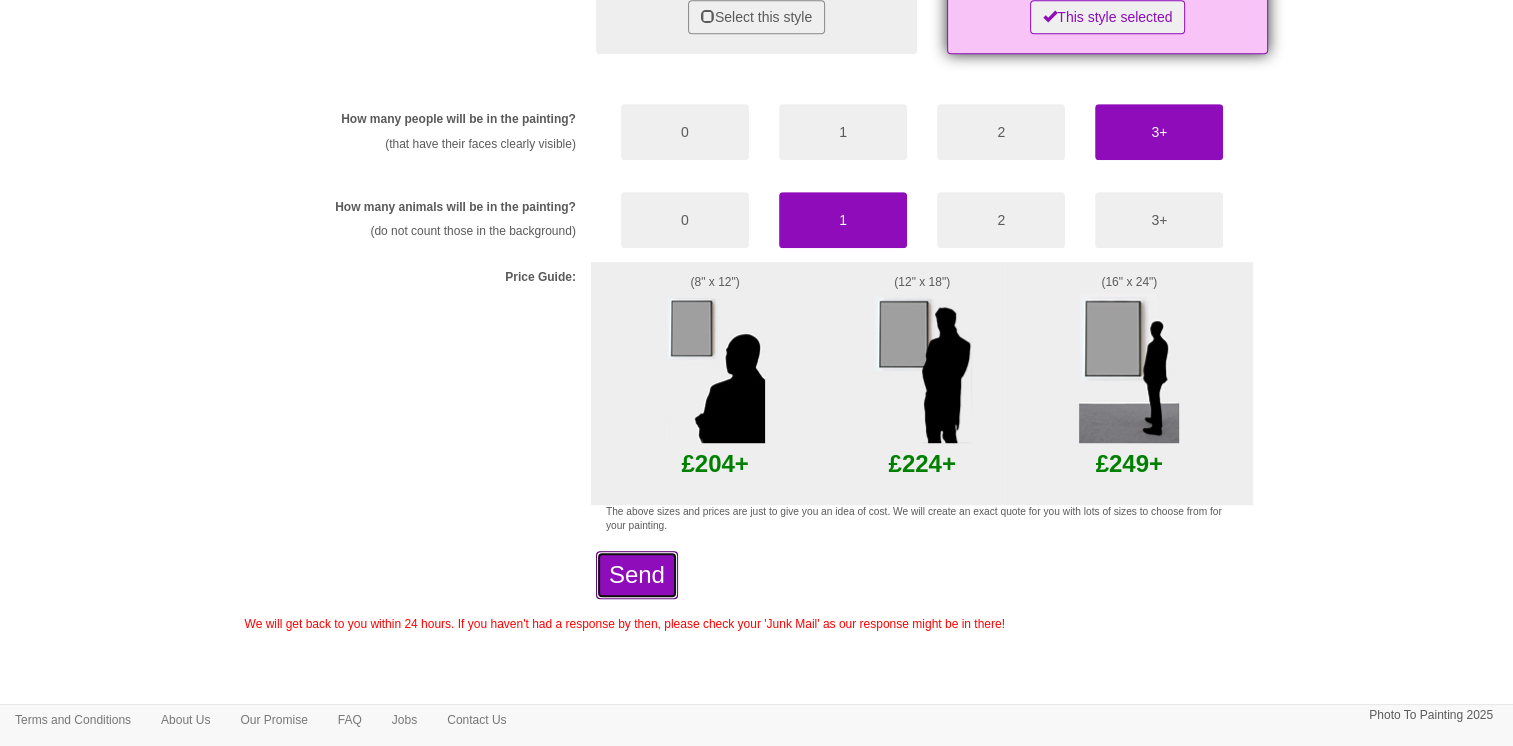 click on "Send" at bounding box center (637, 575) 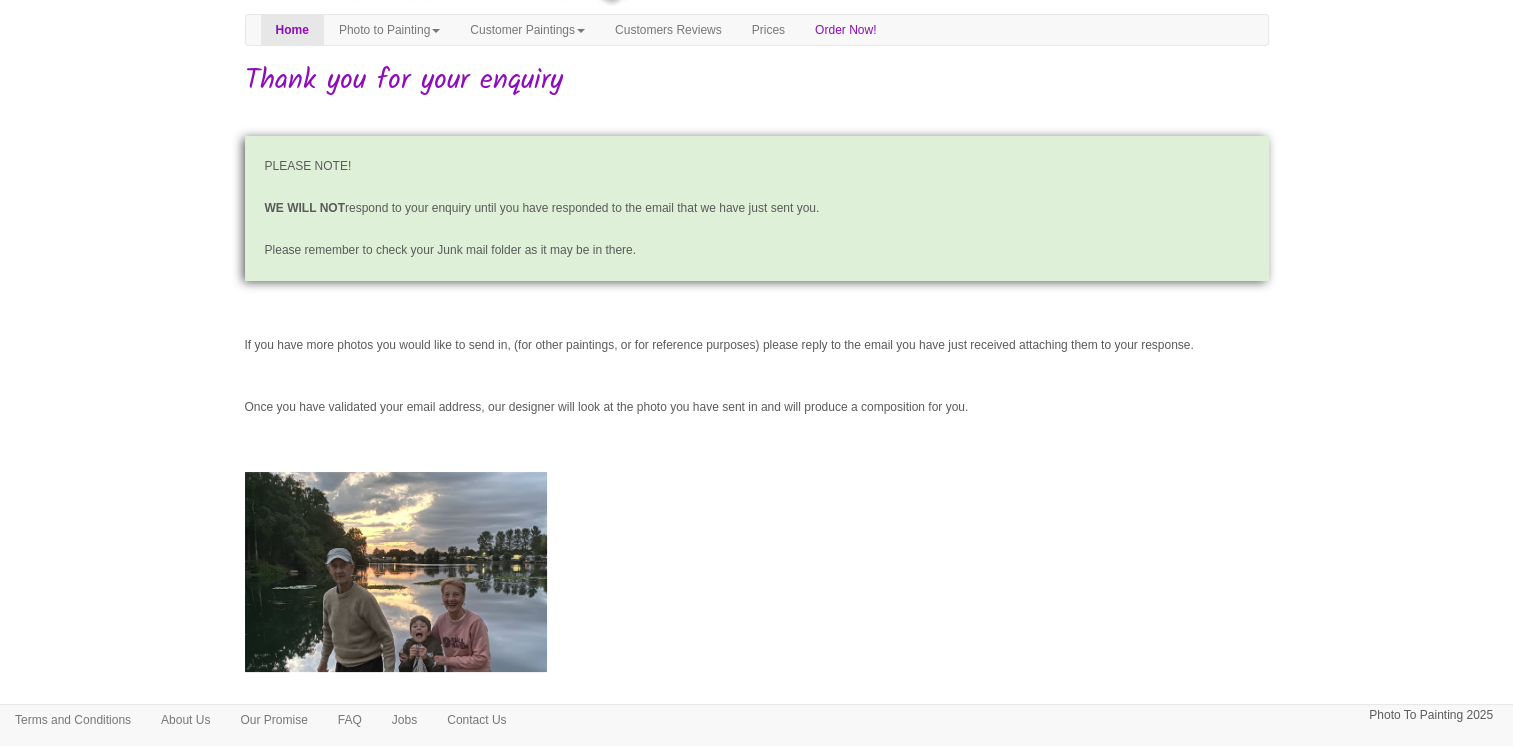 scroll, scrollTop: 0, scrollLeft: 0, axis: both 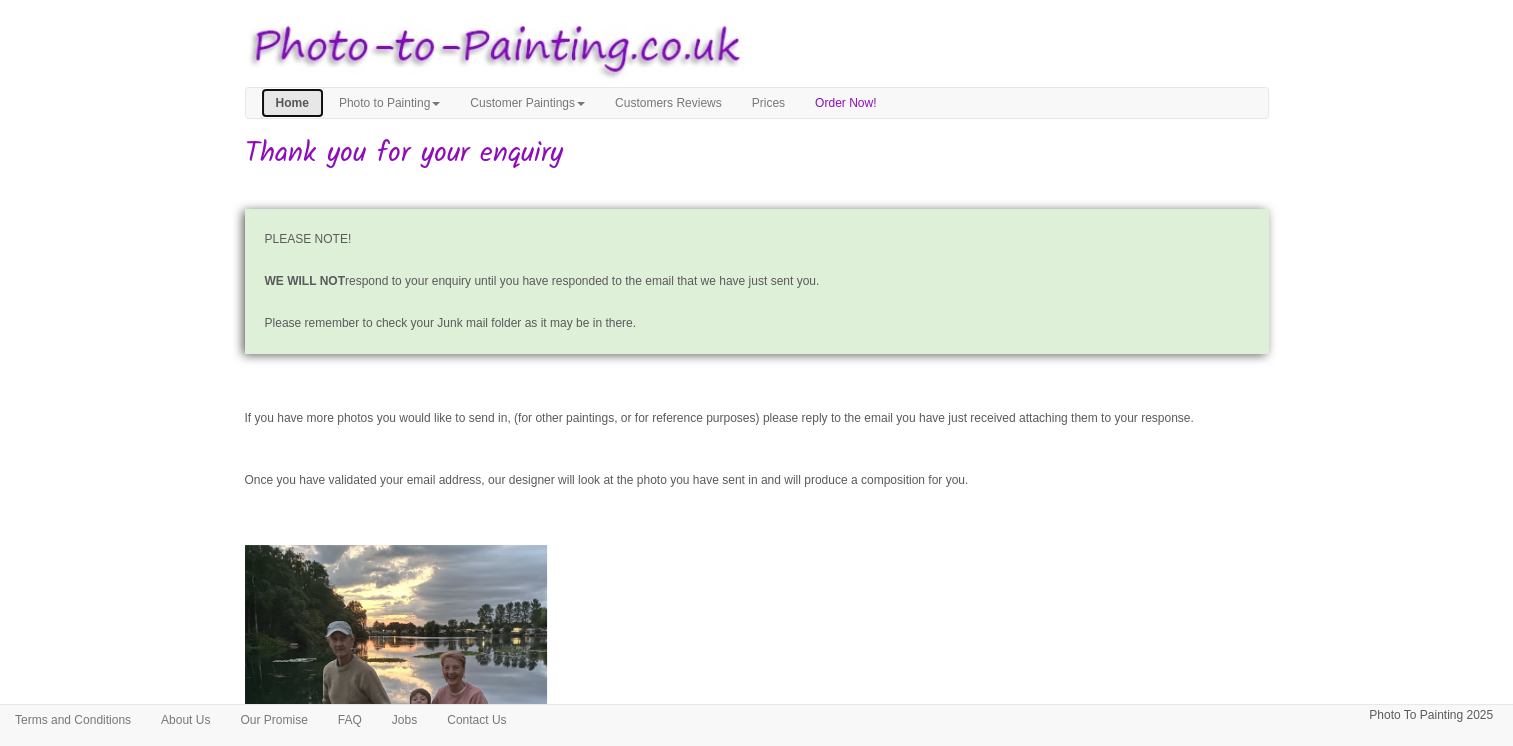 click on "Home" at bounding box center [292, 103] 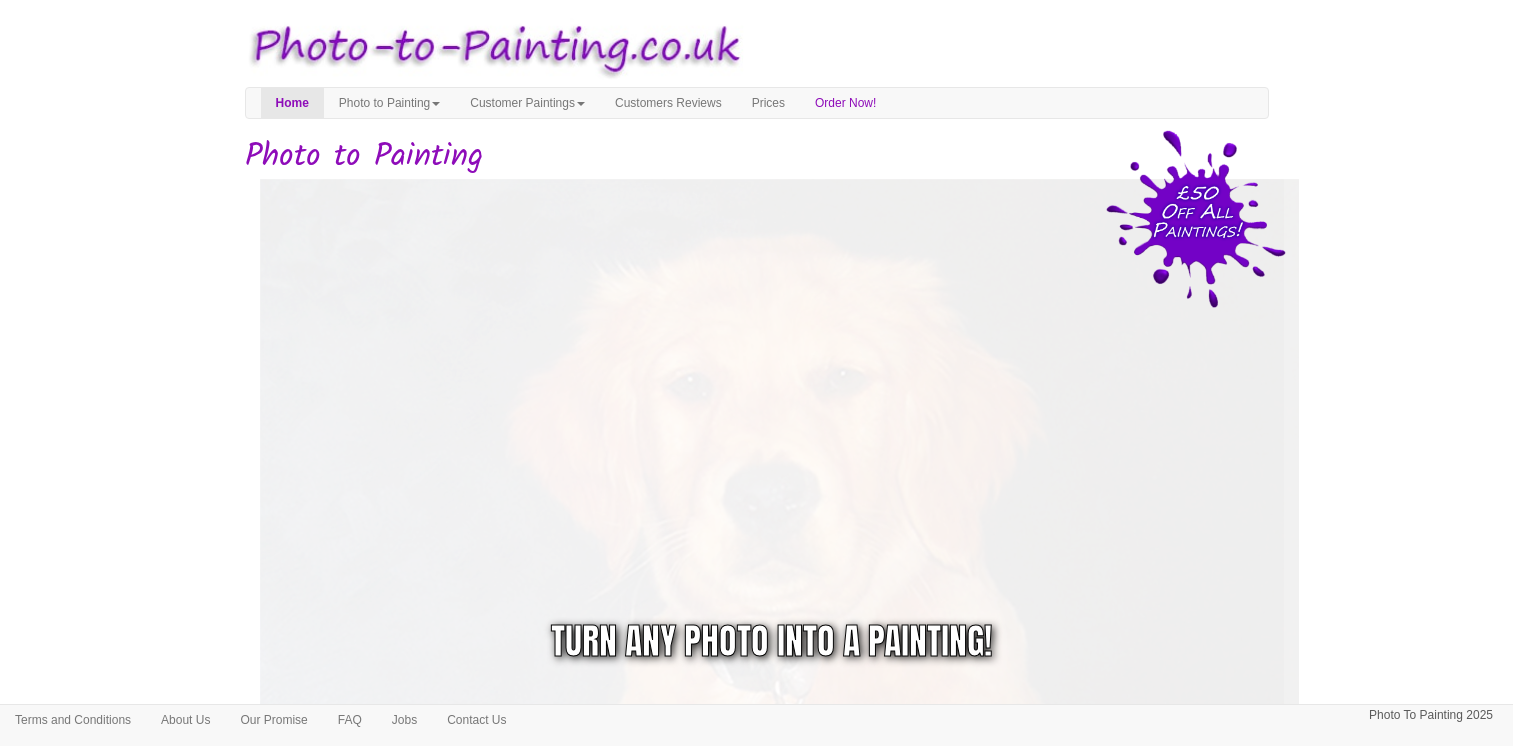 scroll, scrollTop: 0, scrollLeft: 0, axis: both 